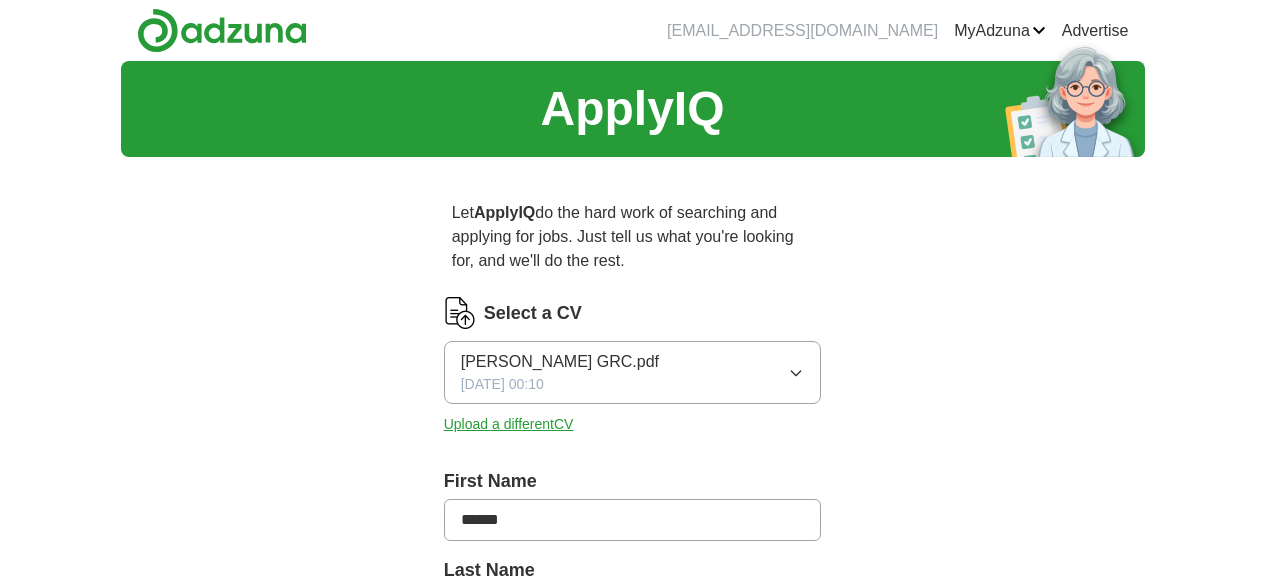 scroll, scrollTop: 373, scrollLeft: 0, axis: vertical 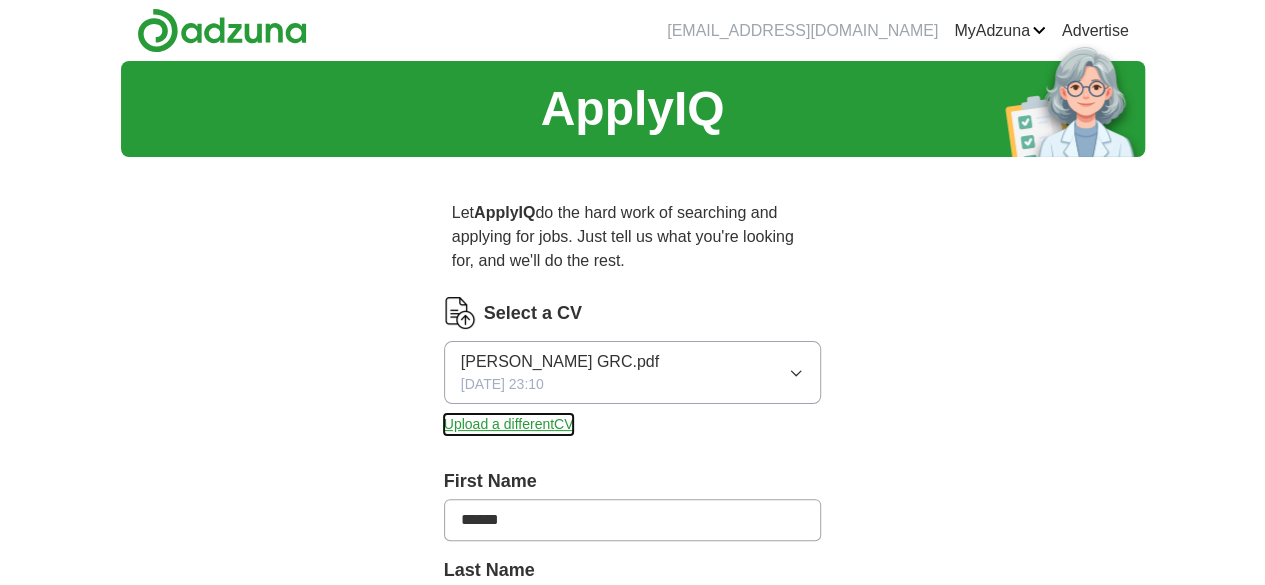 click on "Upload a different  CV" at bounding box center [509, 424] 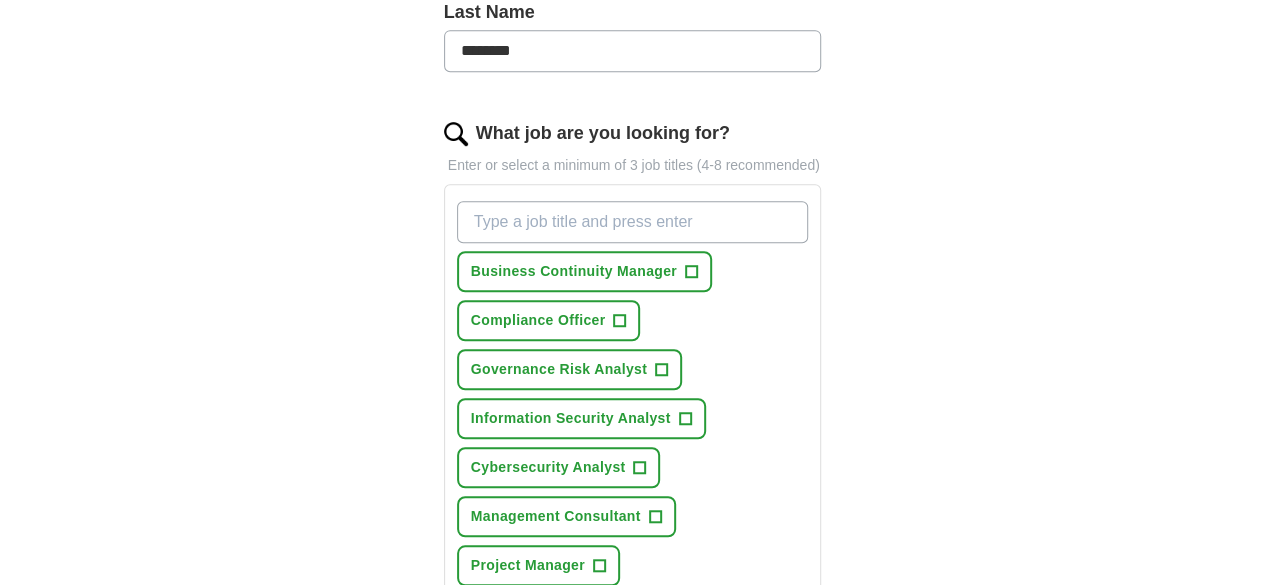 scroll, scrollTop: 570, scrollLeft: 0, axis: vertical 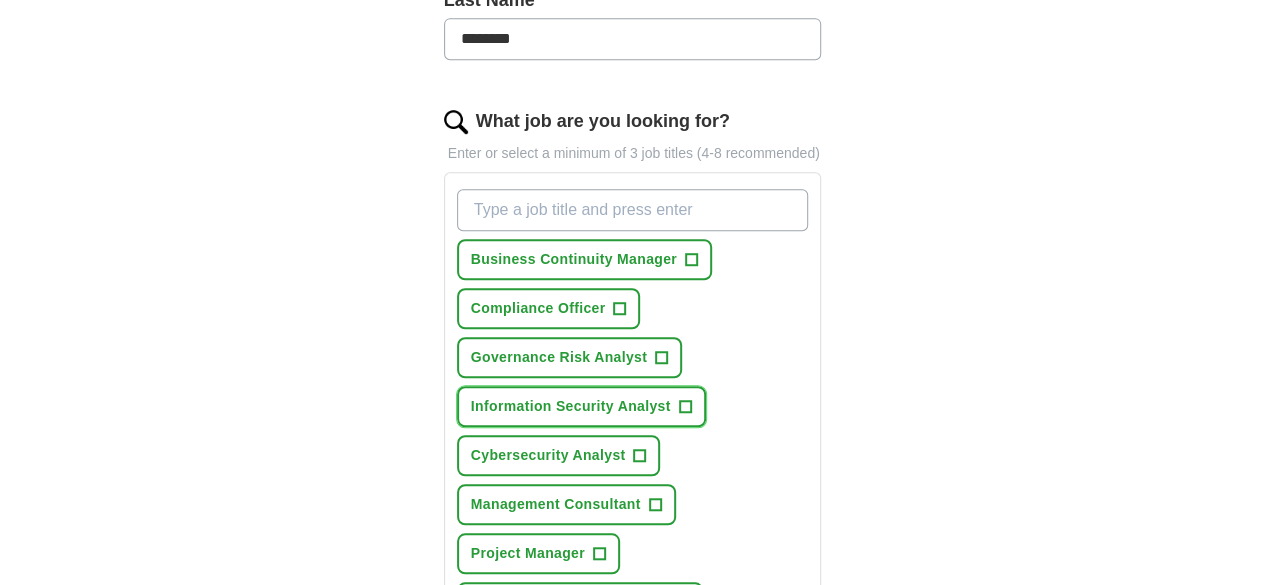 click on "+" at bounding box center [685, 407] 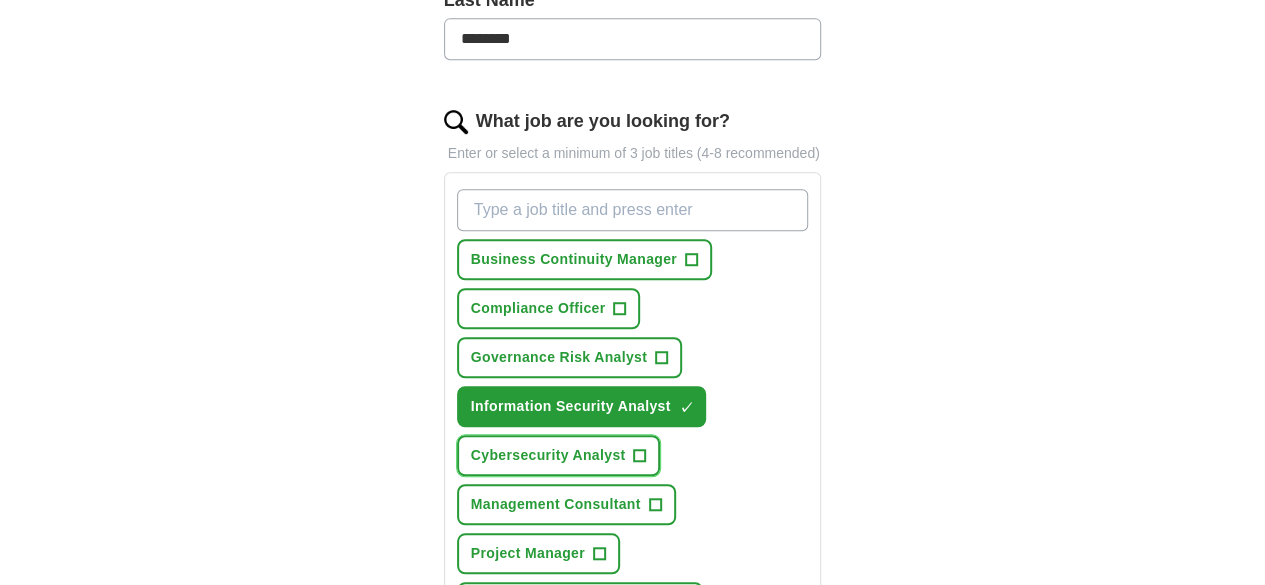 click on "Cybersecurity Analyst" at bounding box center (548, 455) 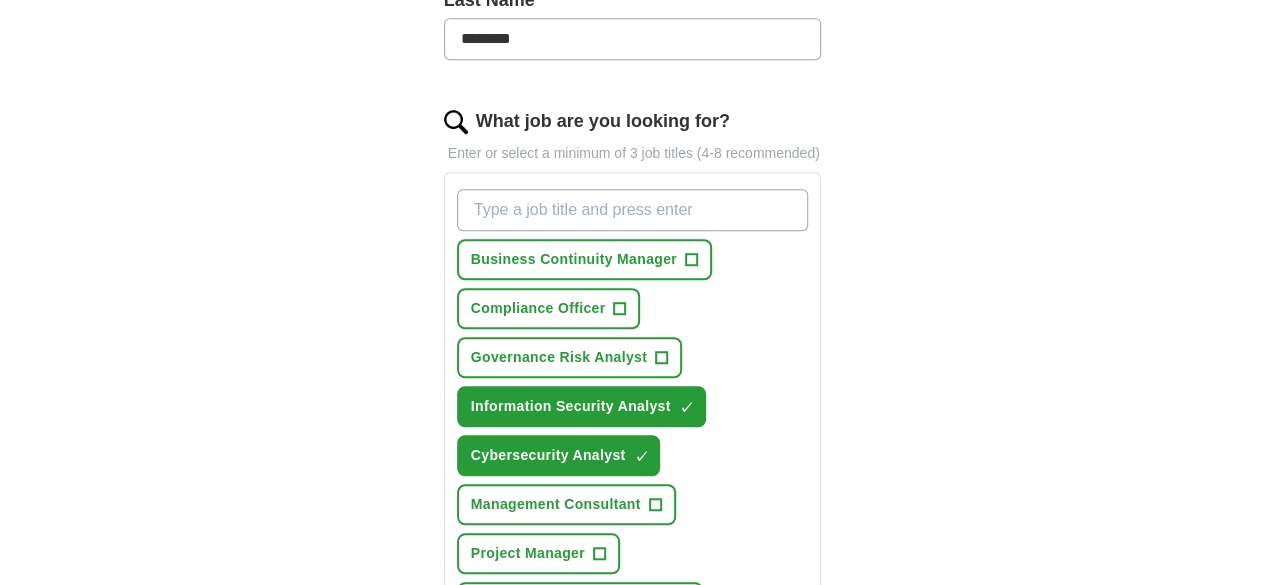 click on "+" at bounding box center (598, 652) 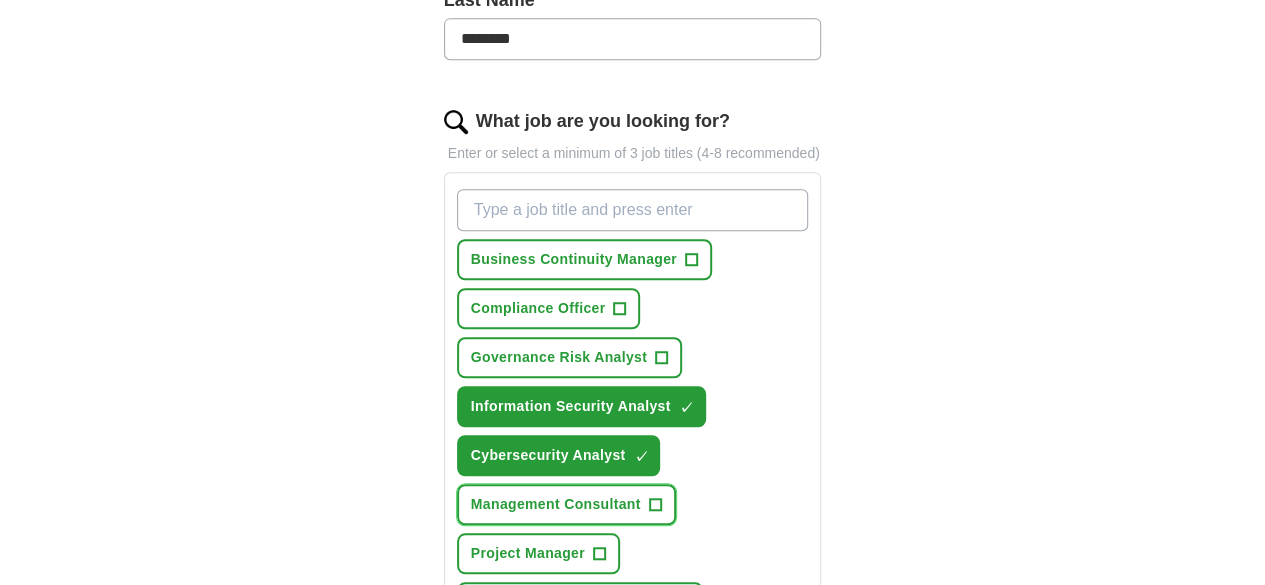 click on "Management Consultant" at bounding box center [556, 504] 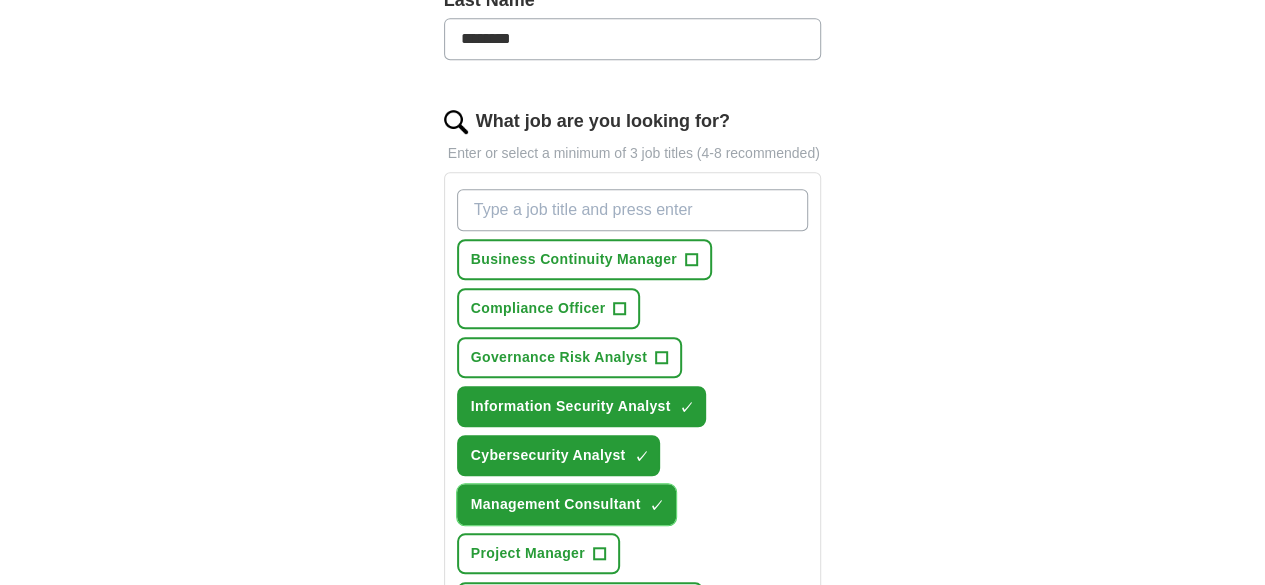 click on "Management Consultant" at bounding box center (556, 504) 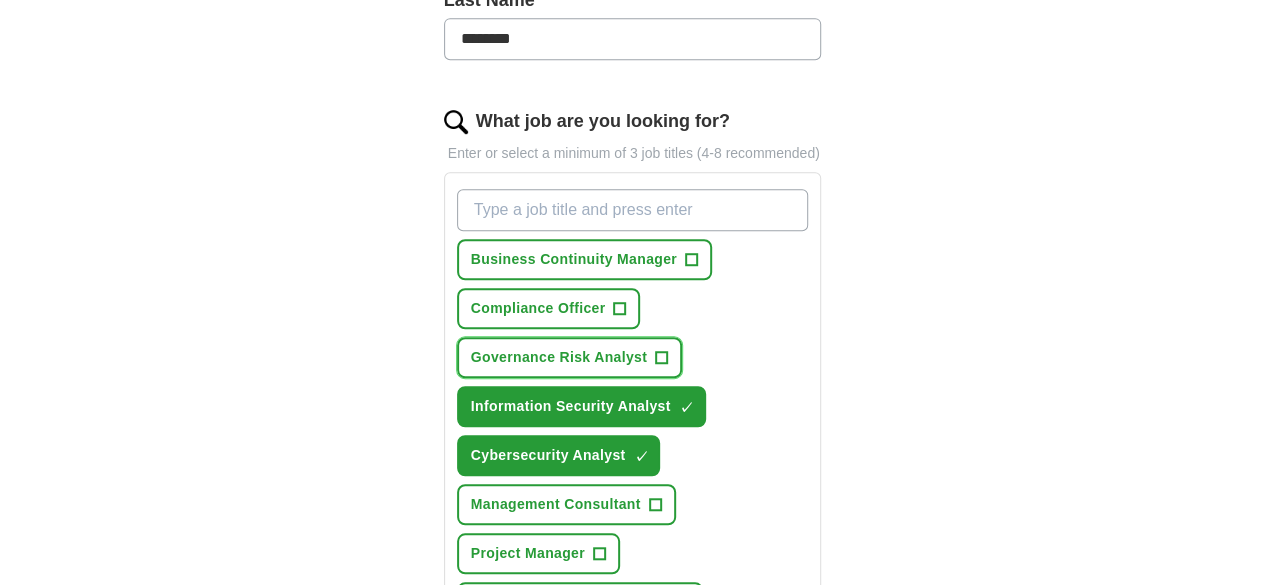 click on "+" at bounding box center (662, 358) 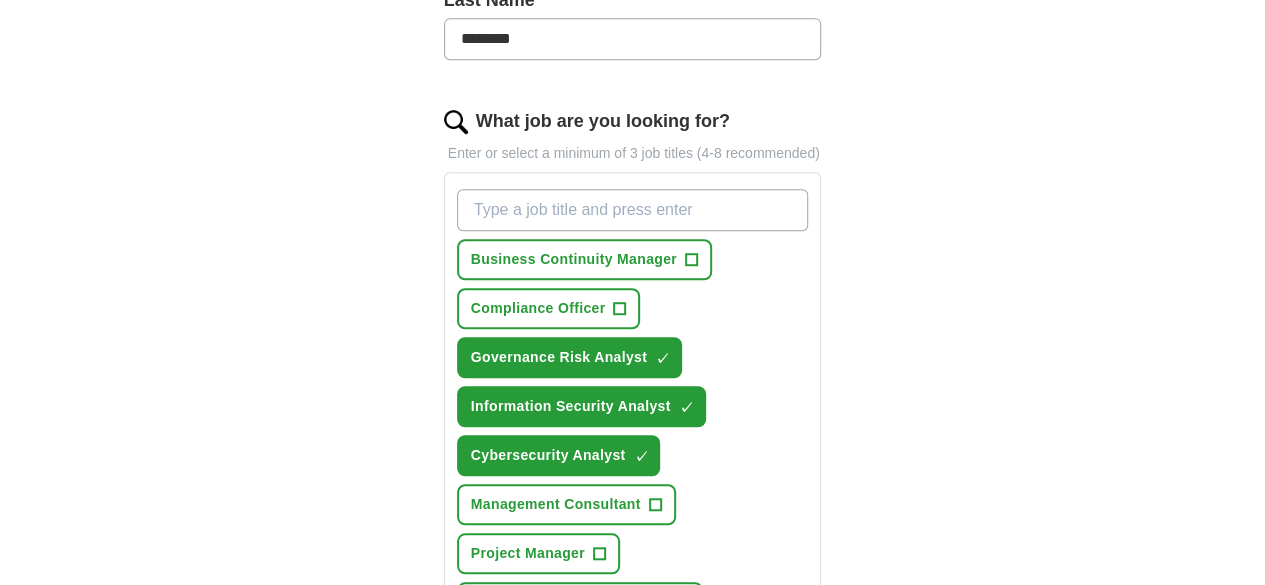 click on "What job are you looking for?" at bounding box center [633, 210] 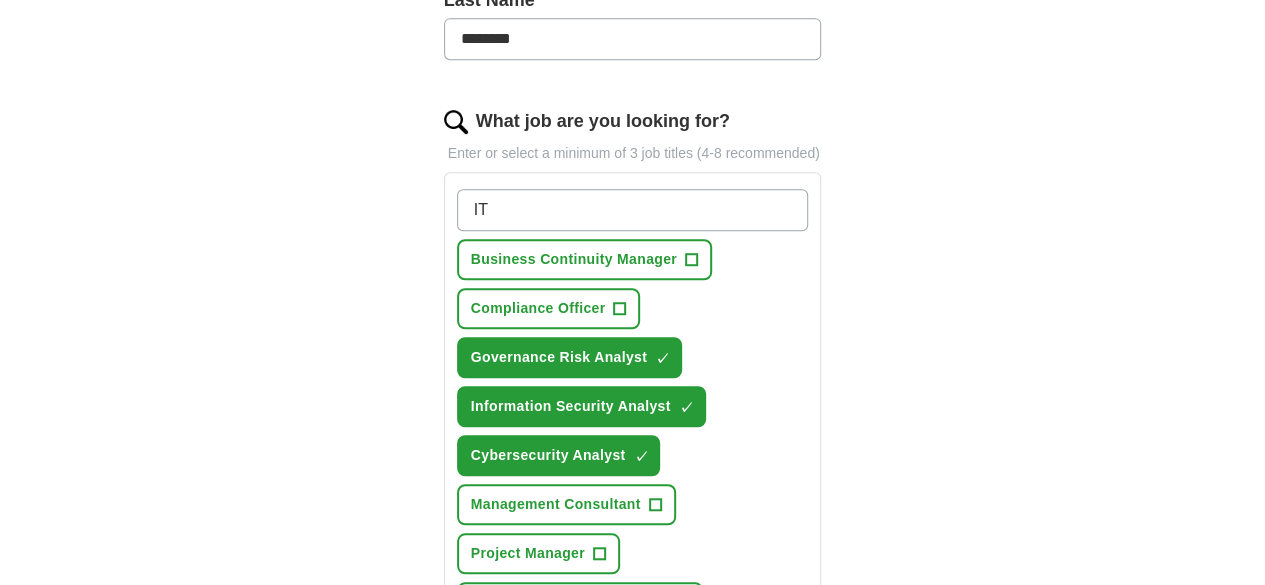 type on "IT" 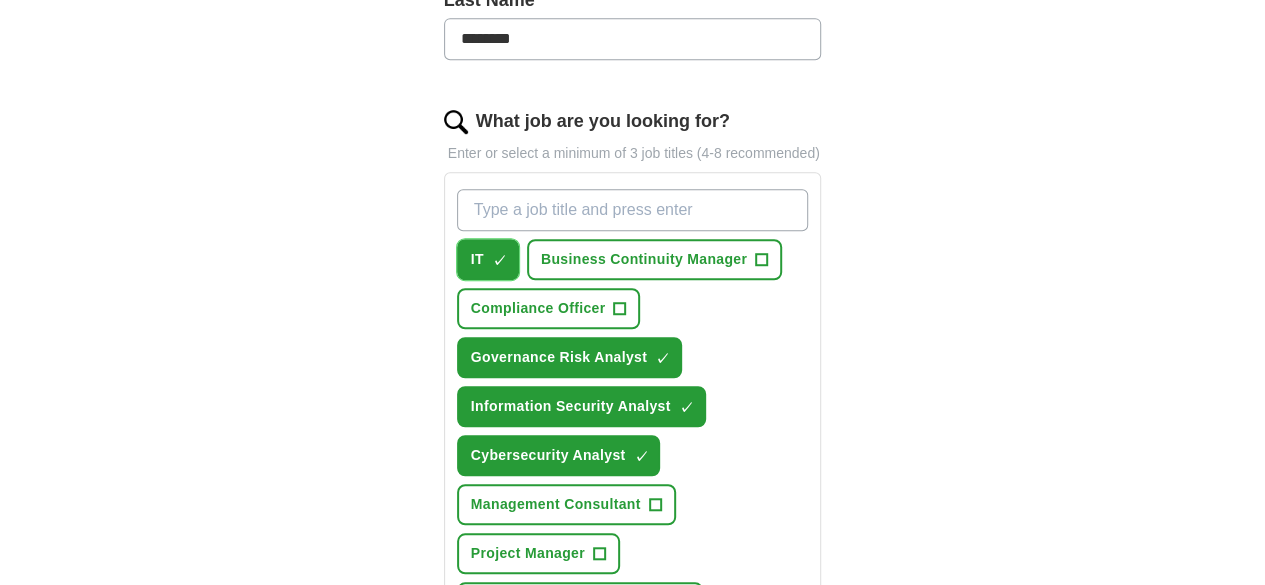 click on "×" at bounding box center [0, 0] 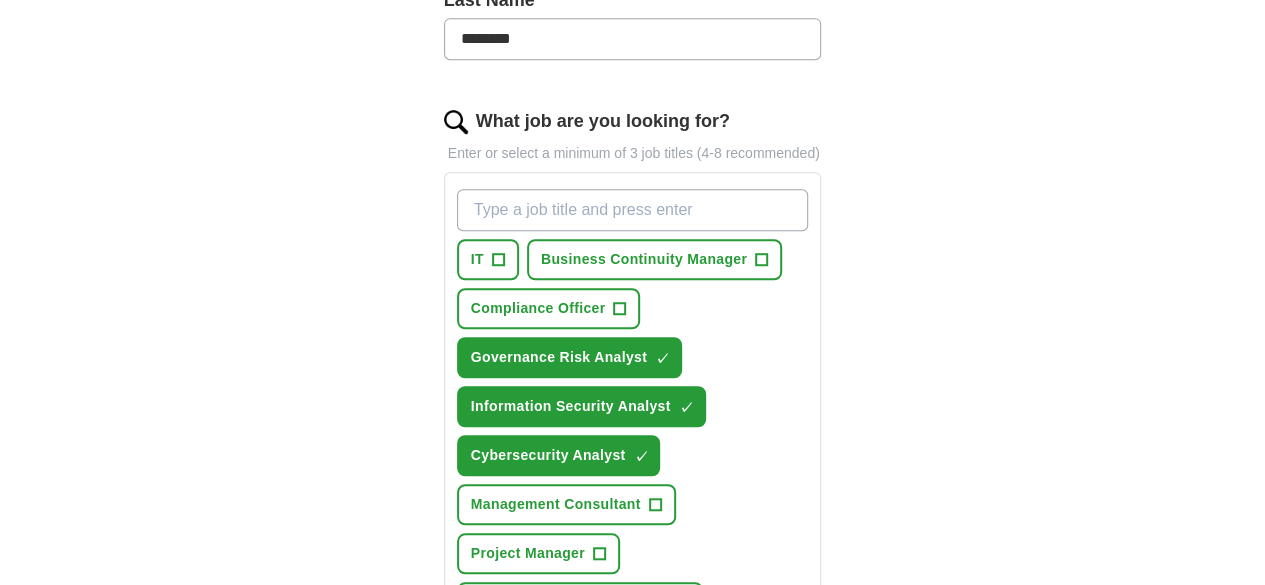 click on "What job are you looking for?" at bounding box center (633, 210) 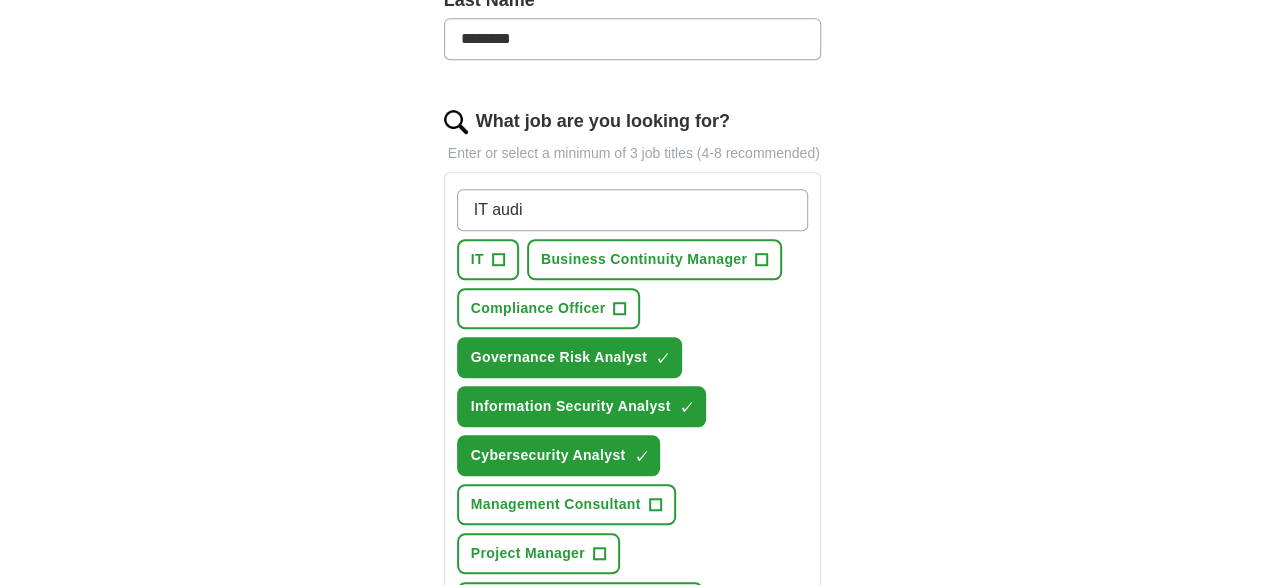 type on "IT audit" 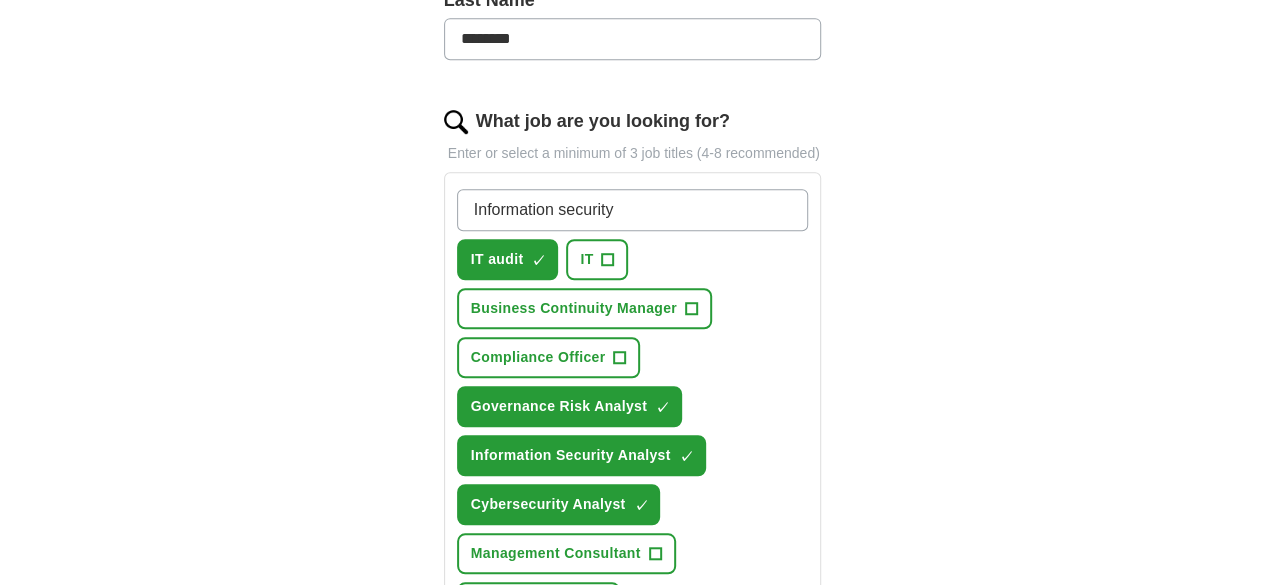 type on "Information security" 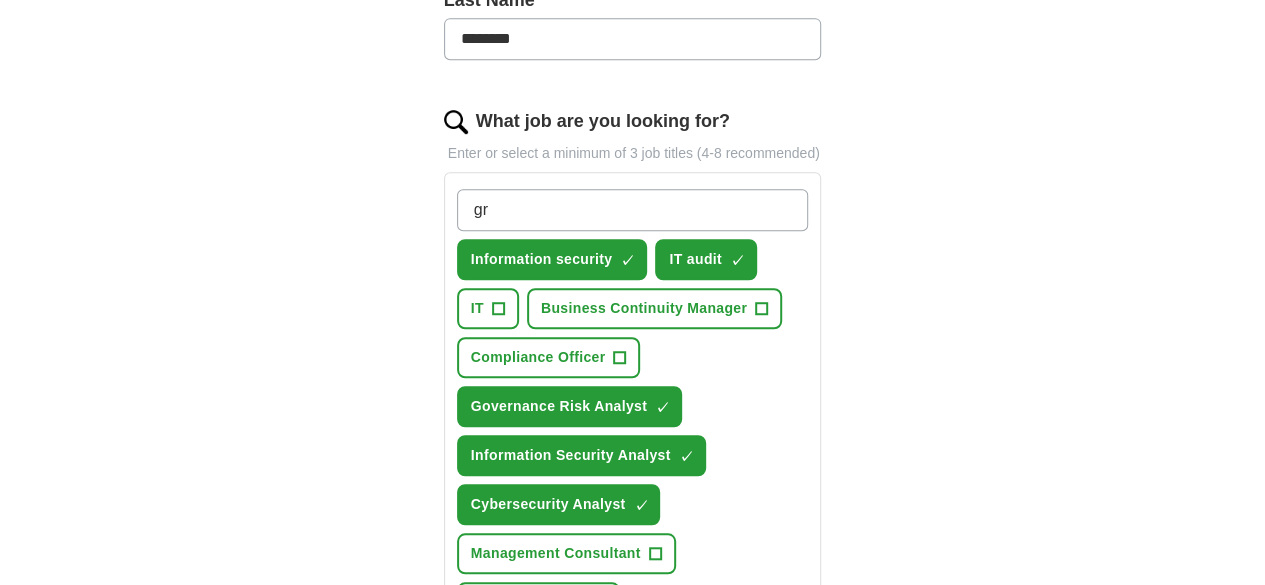 type on "g" 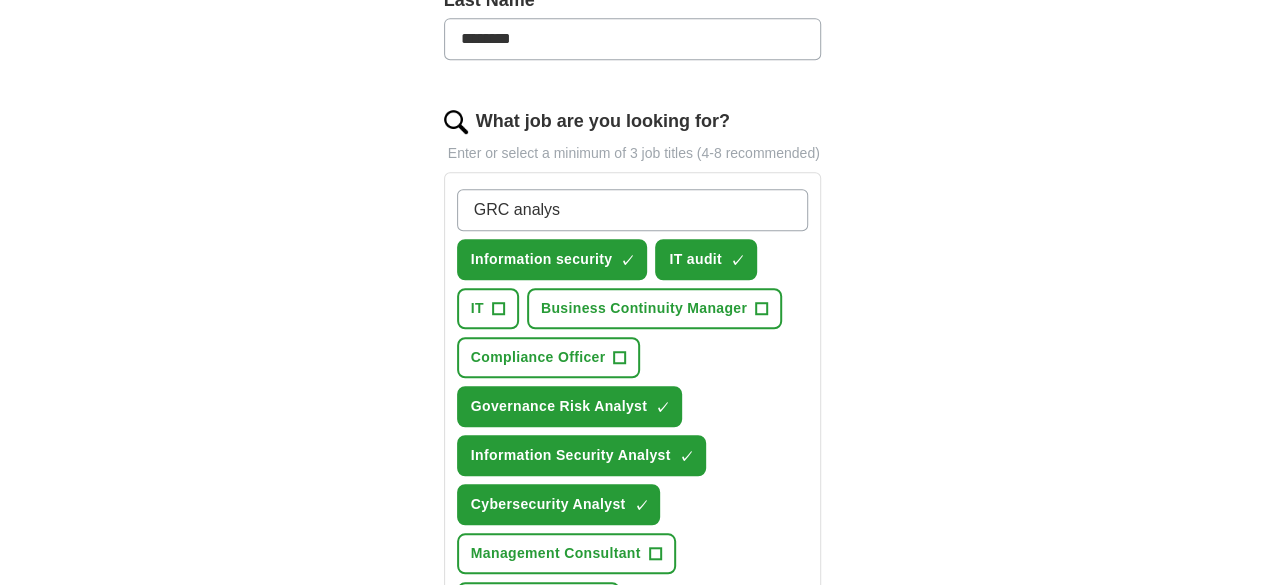 type on "GRC analyst" 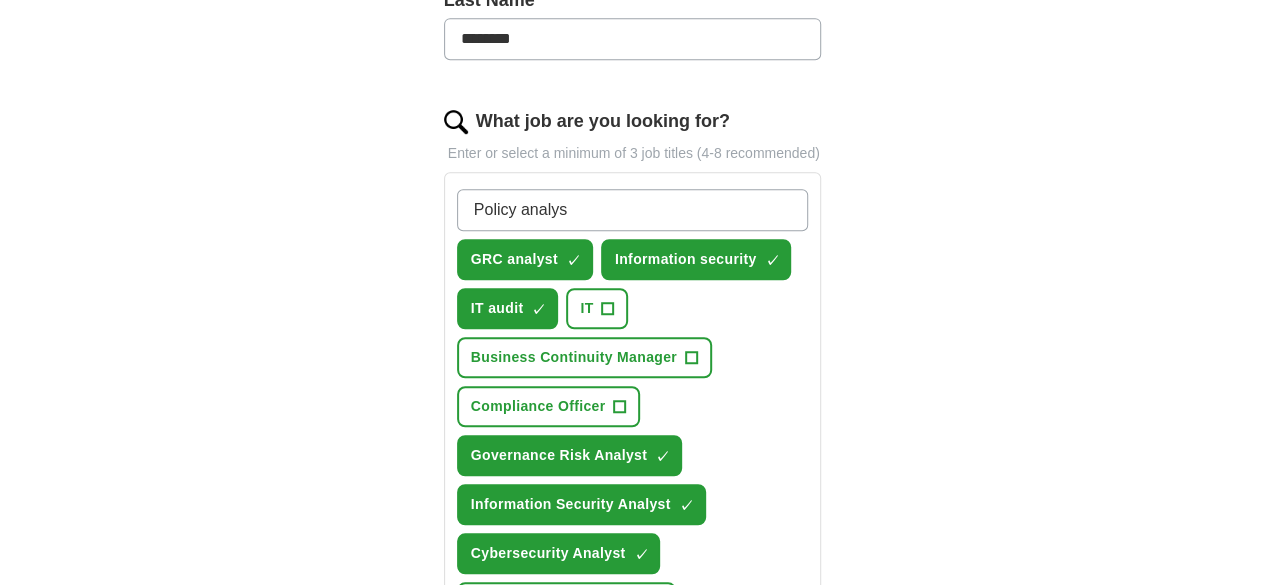 type on "Policy analyst" 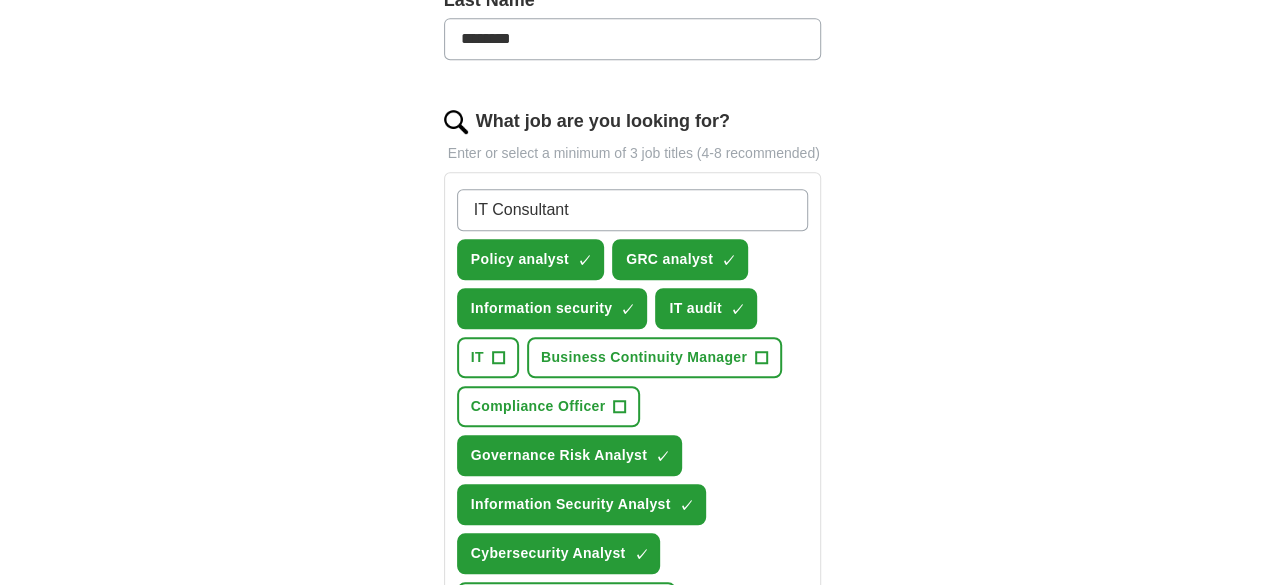 type on "IT Consultant" 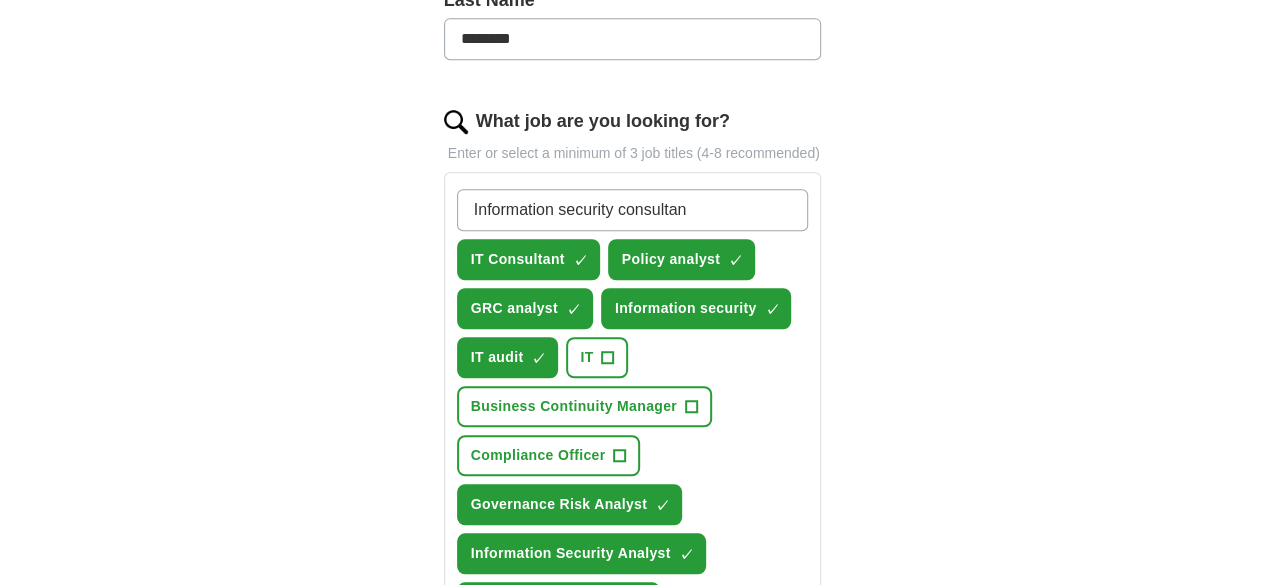 type on "Information security consultant" 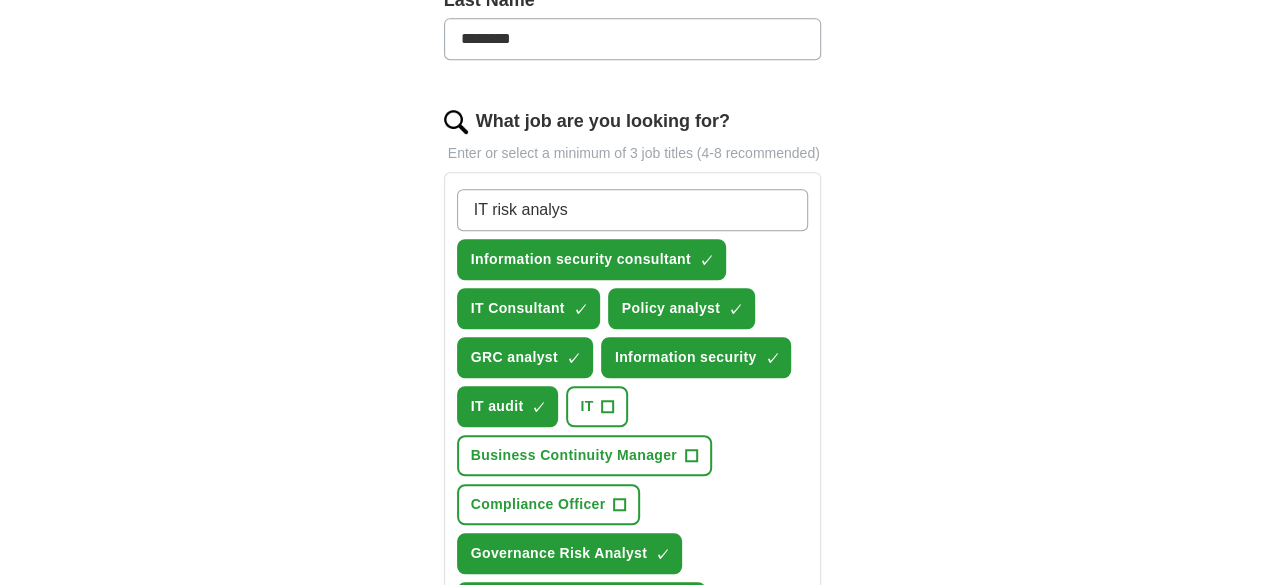 type on "IT risk analyst" 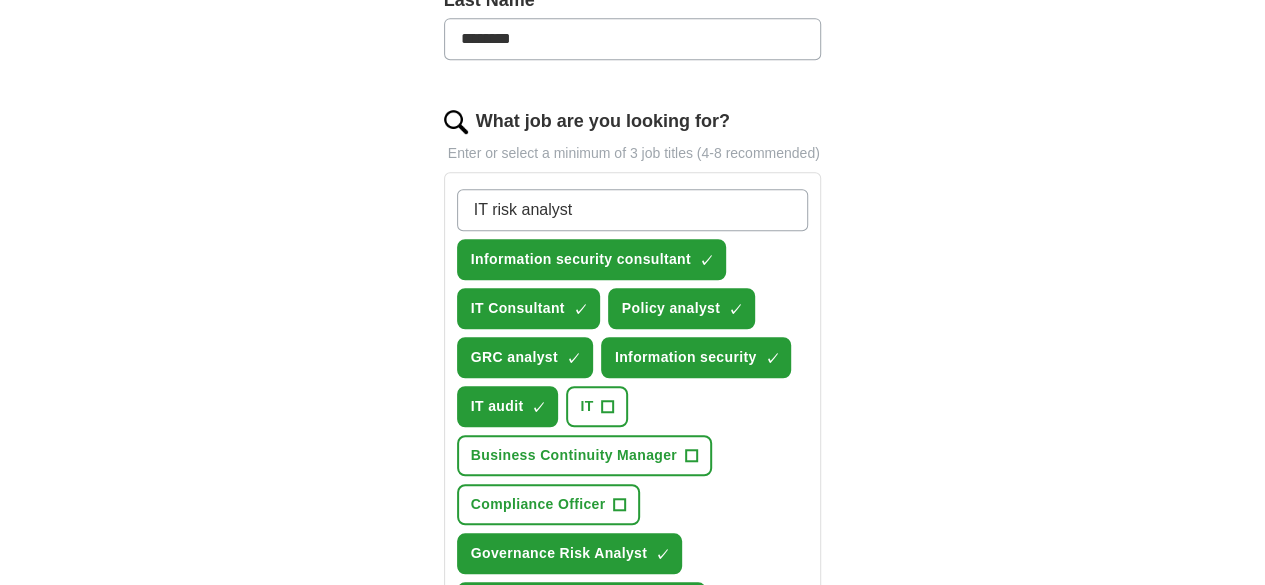 type 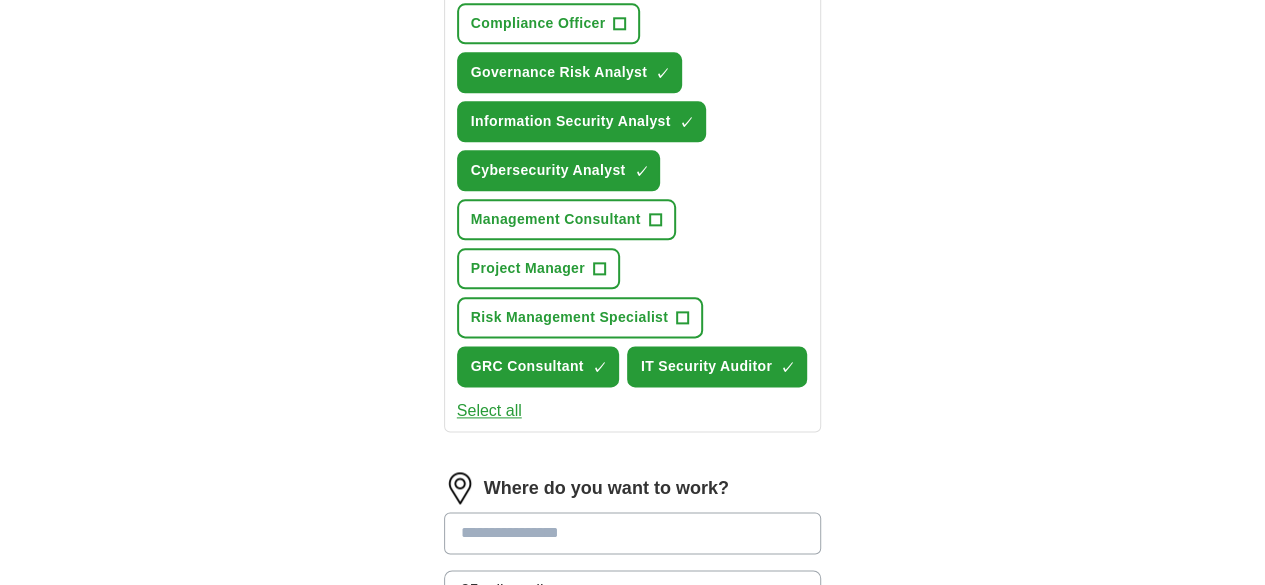 scroll, scrollTop: 1138, scrollLeft: 0, axis: vertical 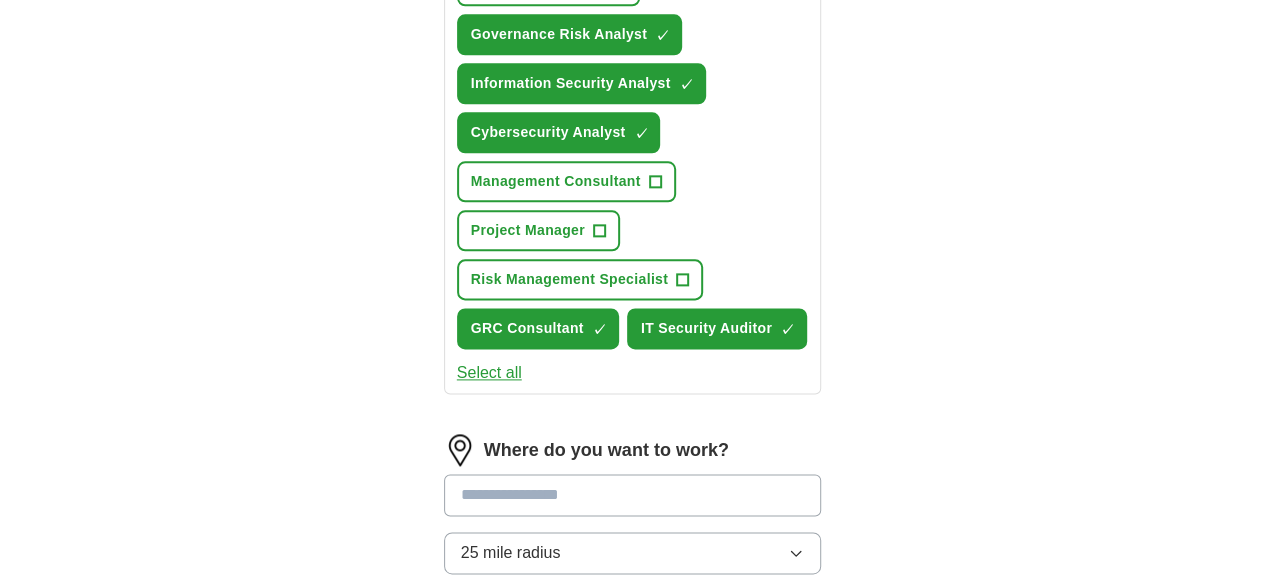 click at bounding box center (633, 495) 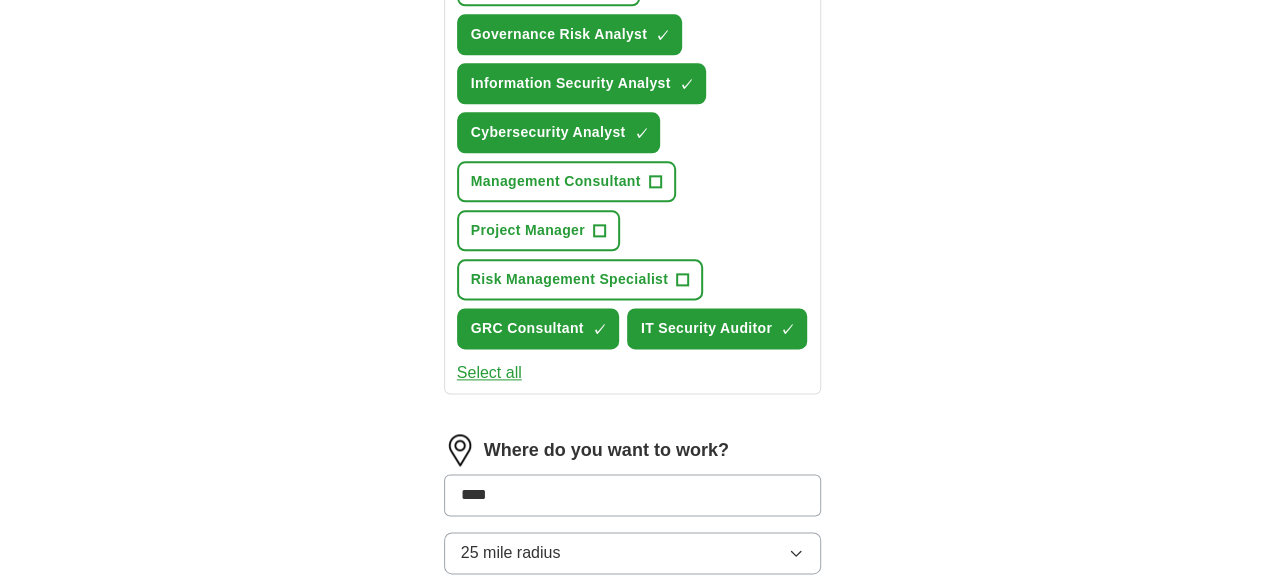 type on "*****" 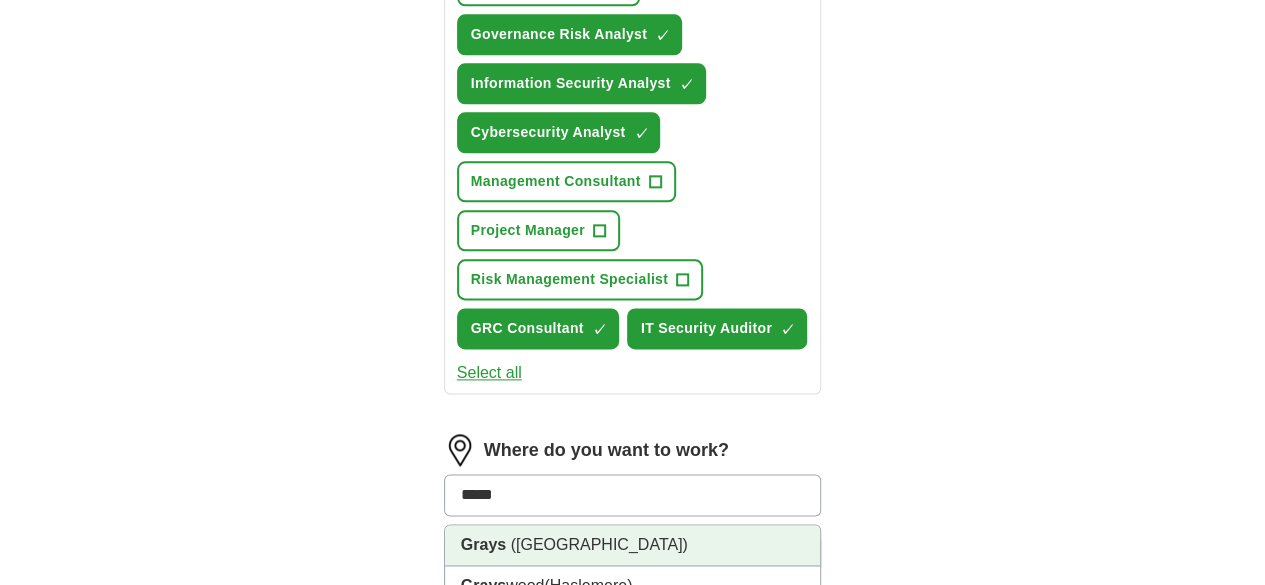 click on "Grays   (Essex)" at bounding box center (633, 545) 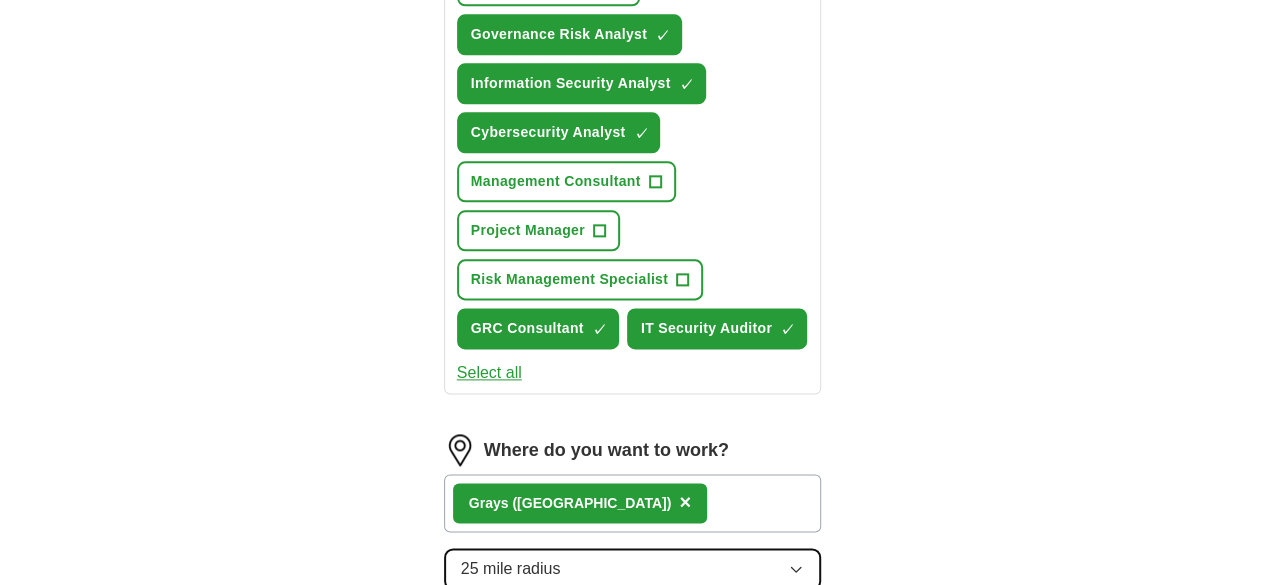 click on "25 mile radius" at bounding box center [633, 569] 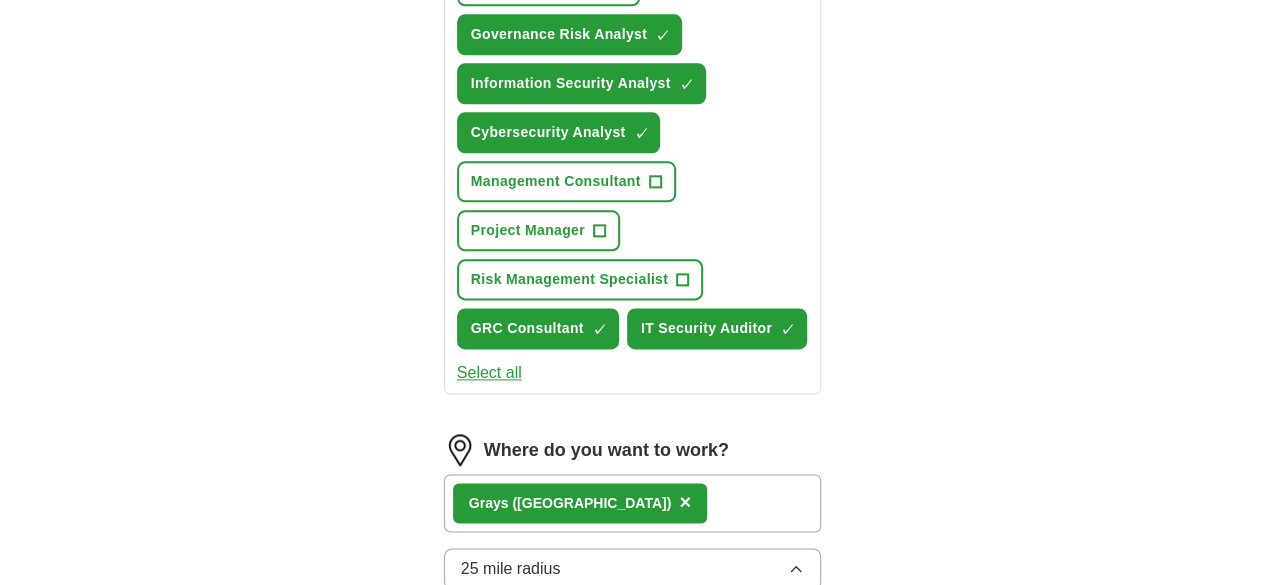 click on "50 mile radius" at bounding box center [633, 782] 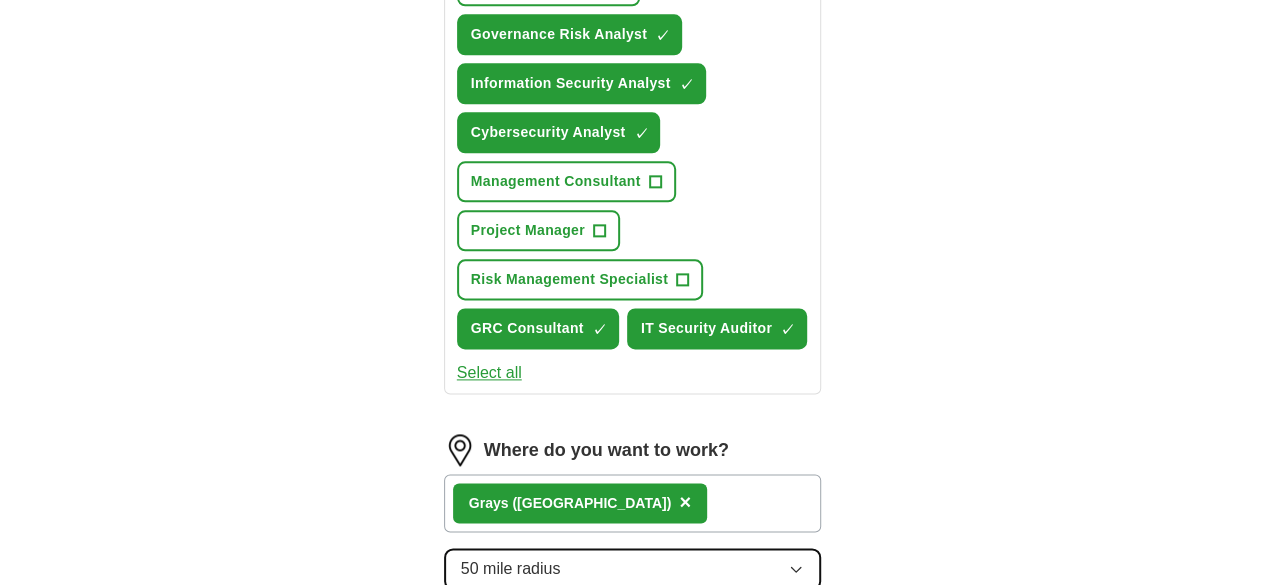 click on "50 mile radius" at bounding box center [633, 569] 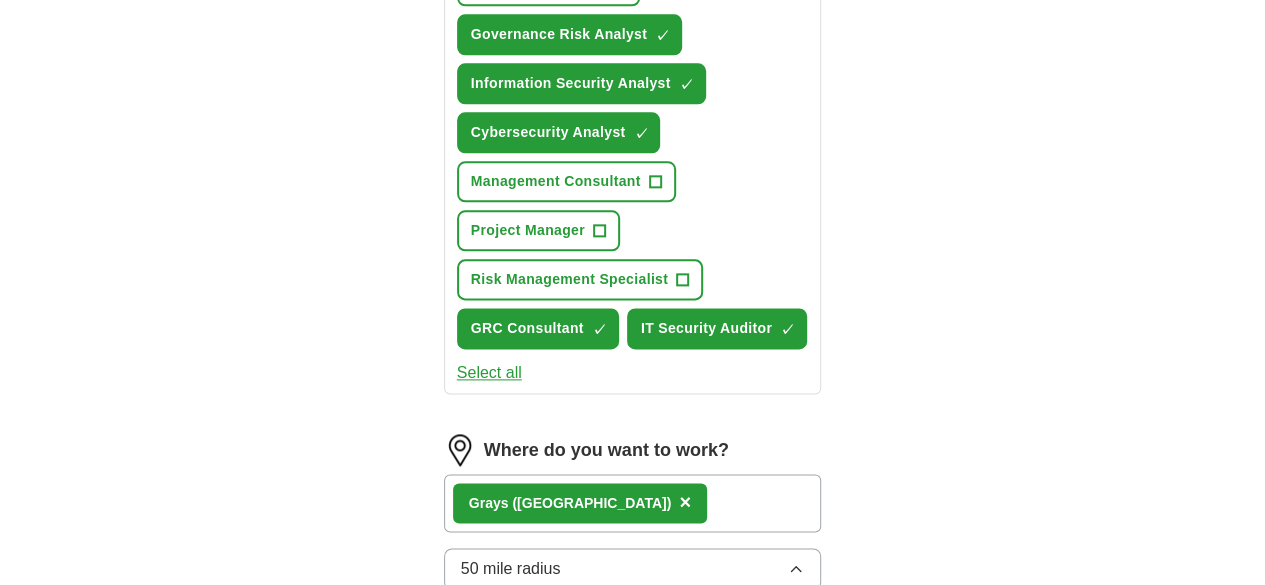 click on "25 mile radius" at bounding box center [633, 738] 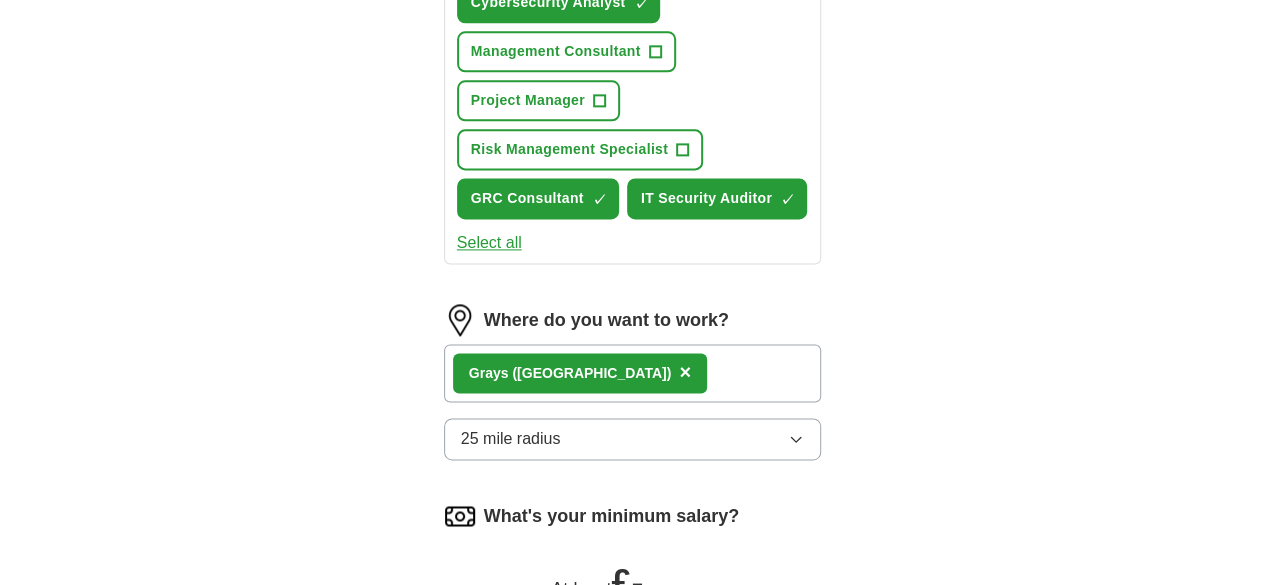 scroll, scrollTop: 1278, scrollLeft: 0, axis: vertical 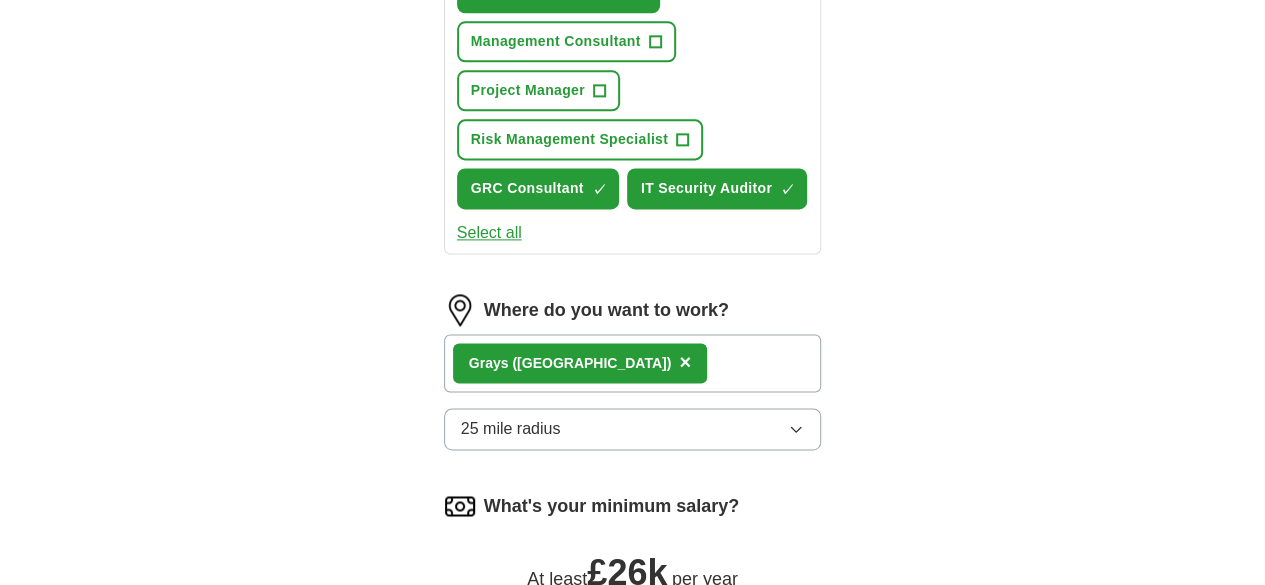 drag, startPoint x: 420, startPoint y: 353, endPoint x: 449, endPoint y: 356, distance: 29.15476 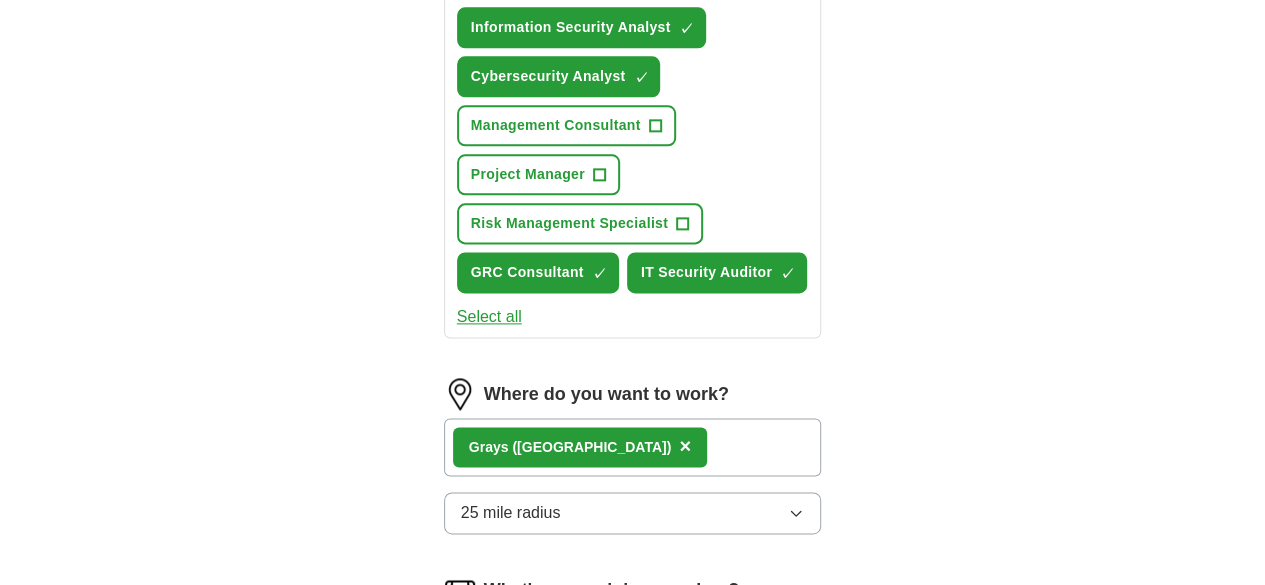 scroll, scrollTop: 1306, scrollLeft: 0, axis: vertical 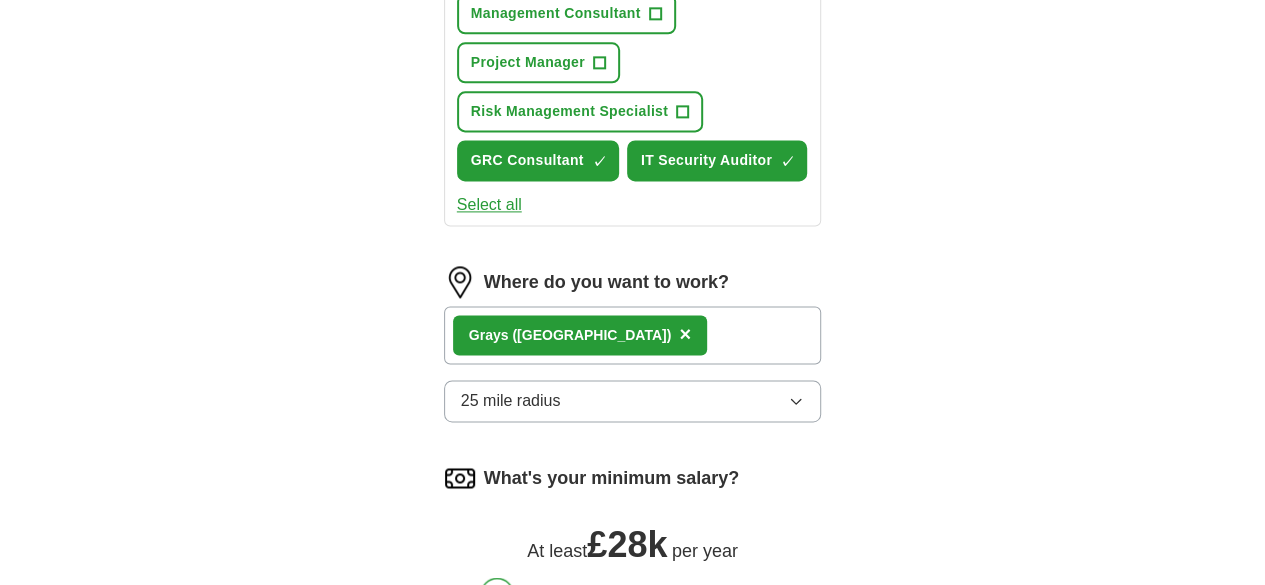 drag, startPoint x: 445, startPoint y: 325, endPoint x: 456, endPoint y: 328, distance: 11.401754 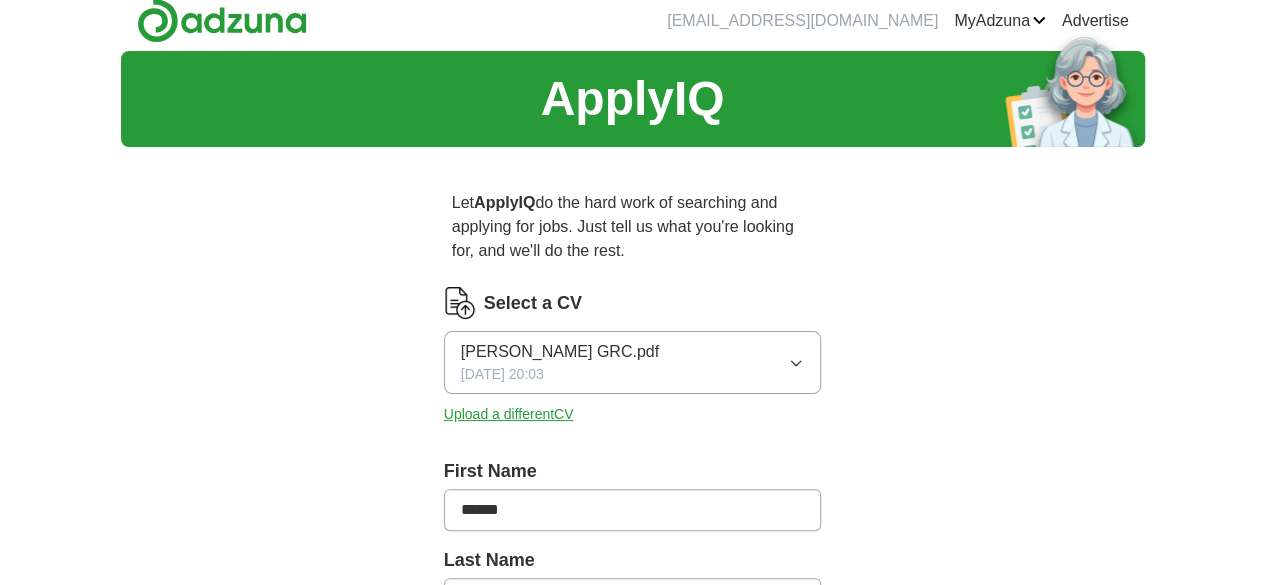 scroll, scrollTop: 0, scrollLeft: 0, axis: both 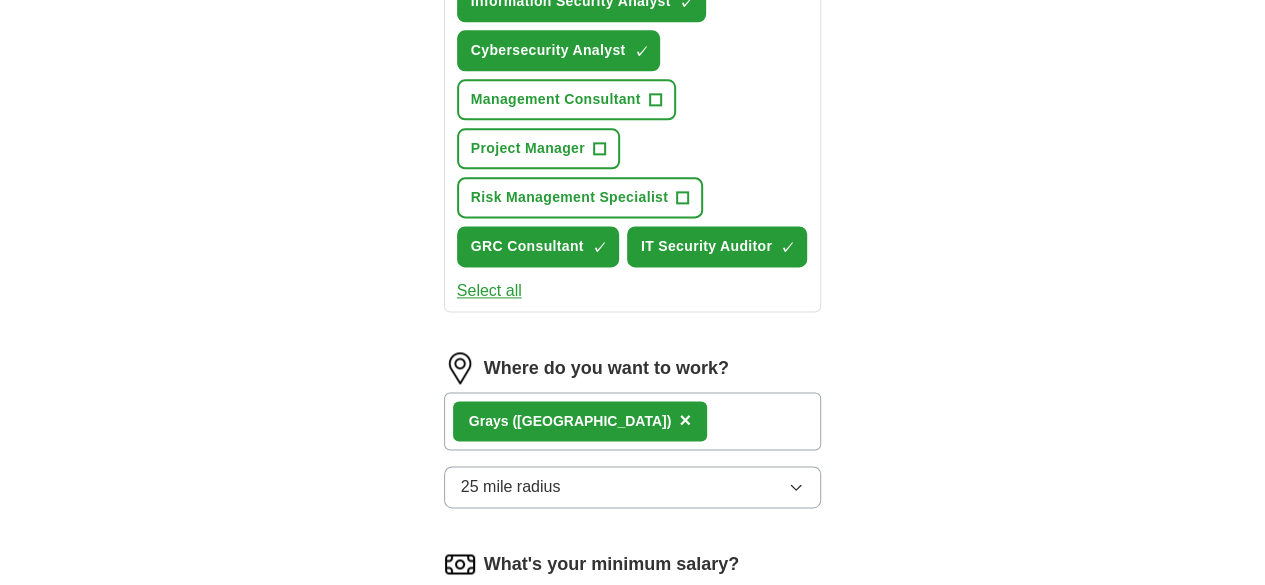 click on "Start applying for jobs" at bounding box center (633, 784) 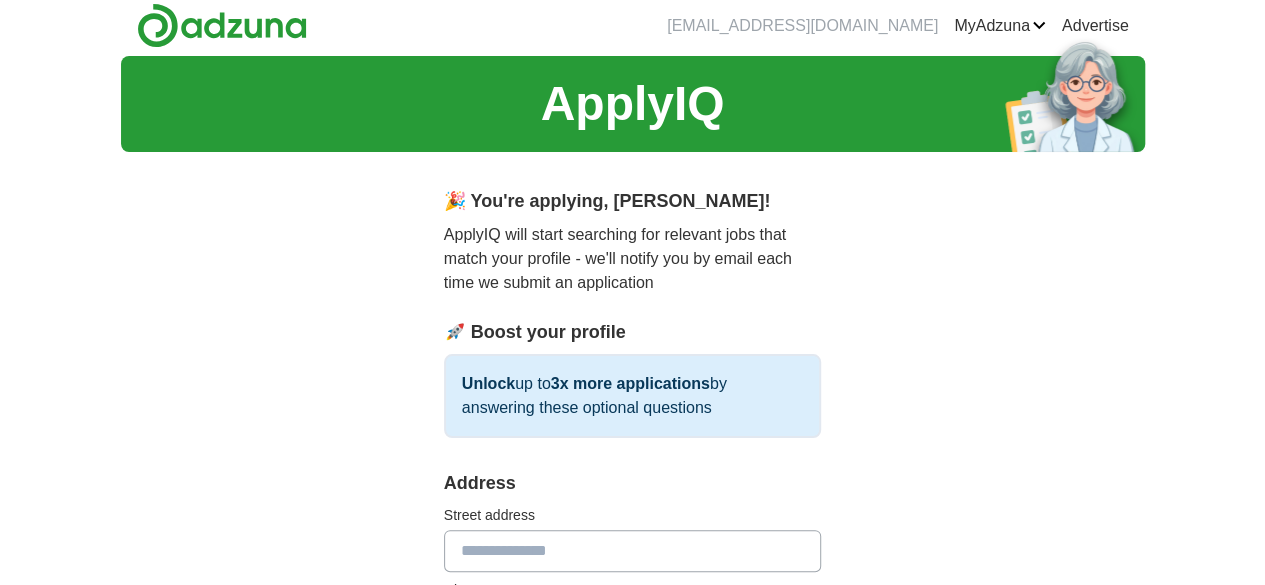 scroll, scrollTop: 0, scrollLeft: 0, axis: both 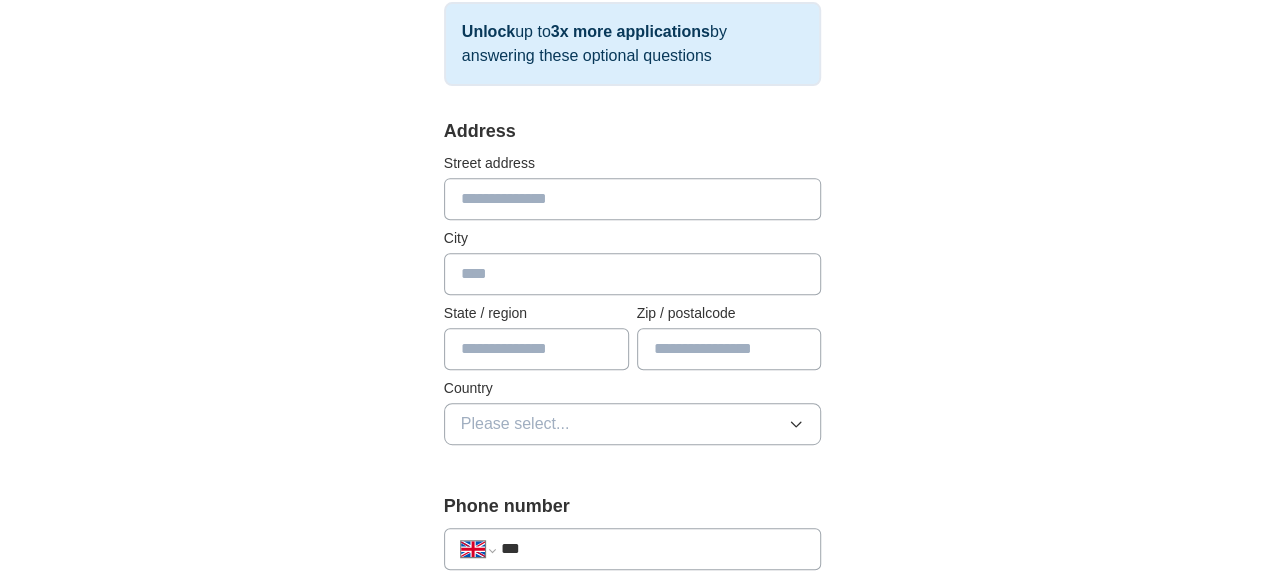 click at bounding box center (633, 199) 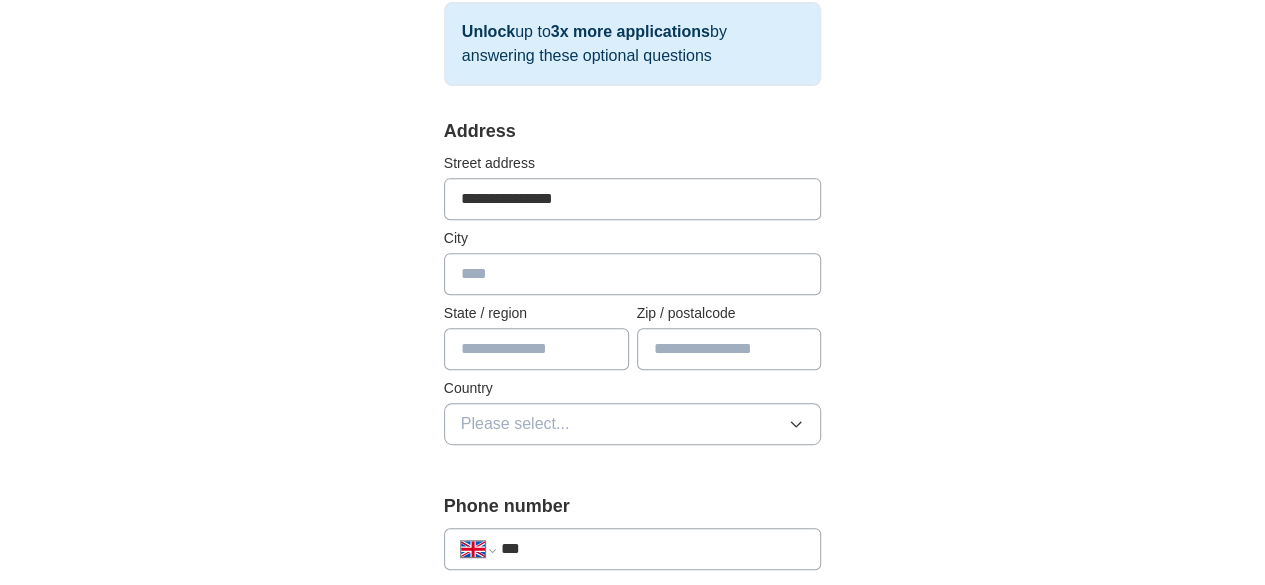 type on "*****" 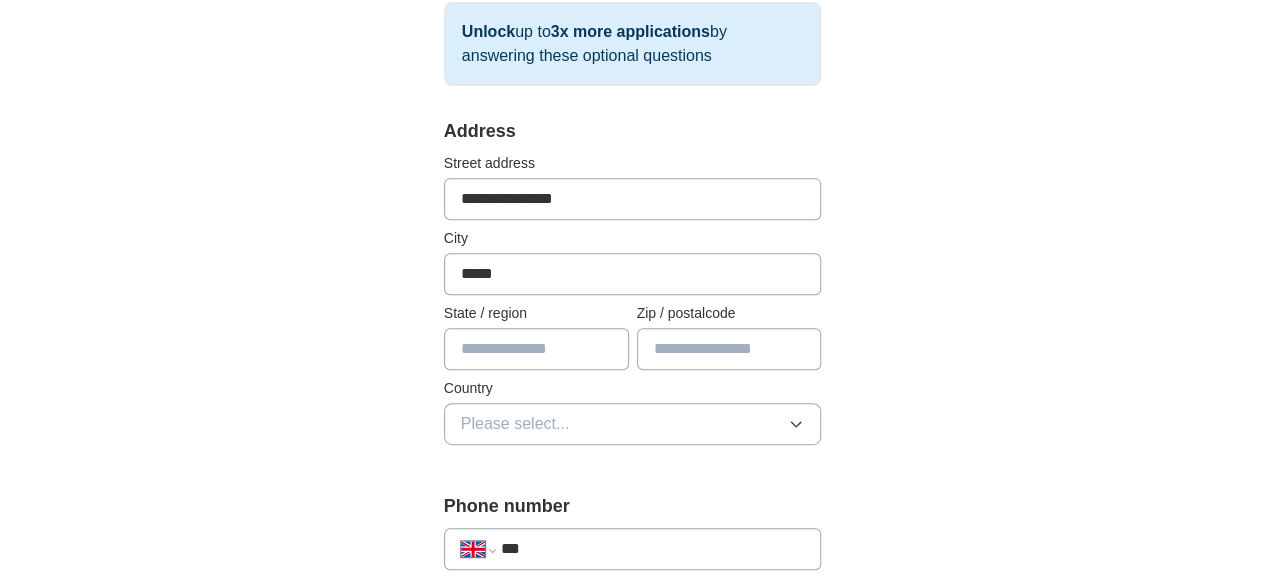 type on "*******" 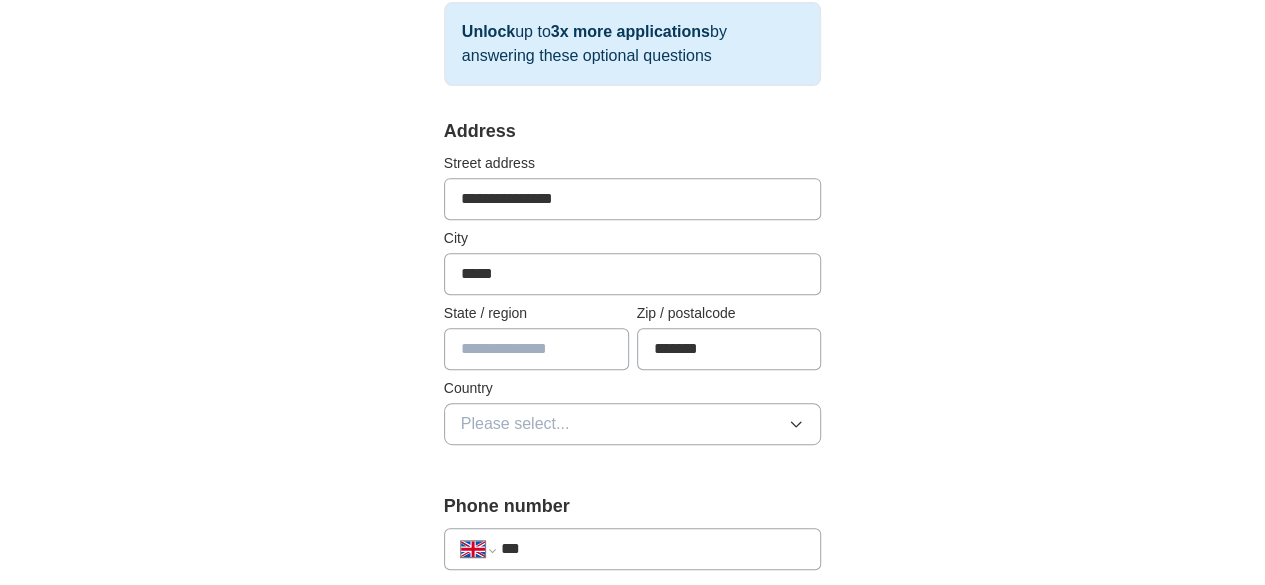 click at bounding box center (536, 349) 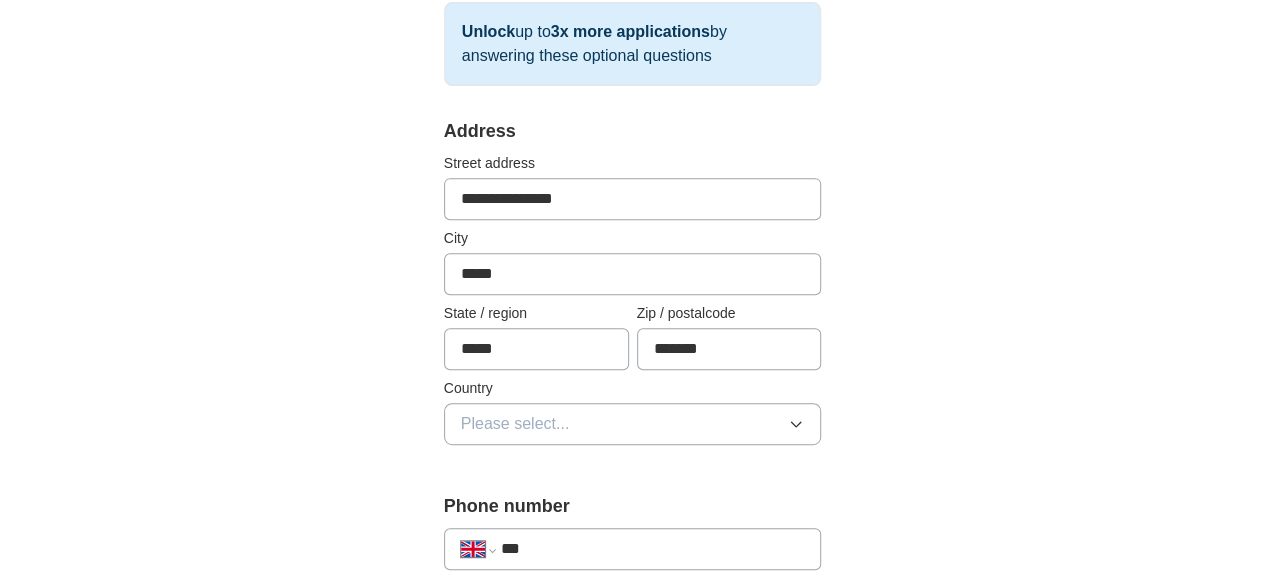 drag, startPoint x: 512, startPoint y: 353, endPoint x: 350, endPoint y: 355, distance: 162.01234 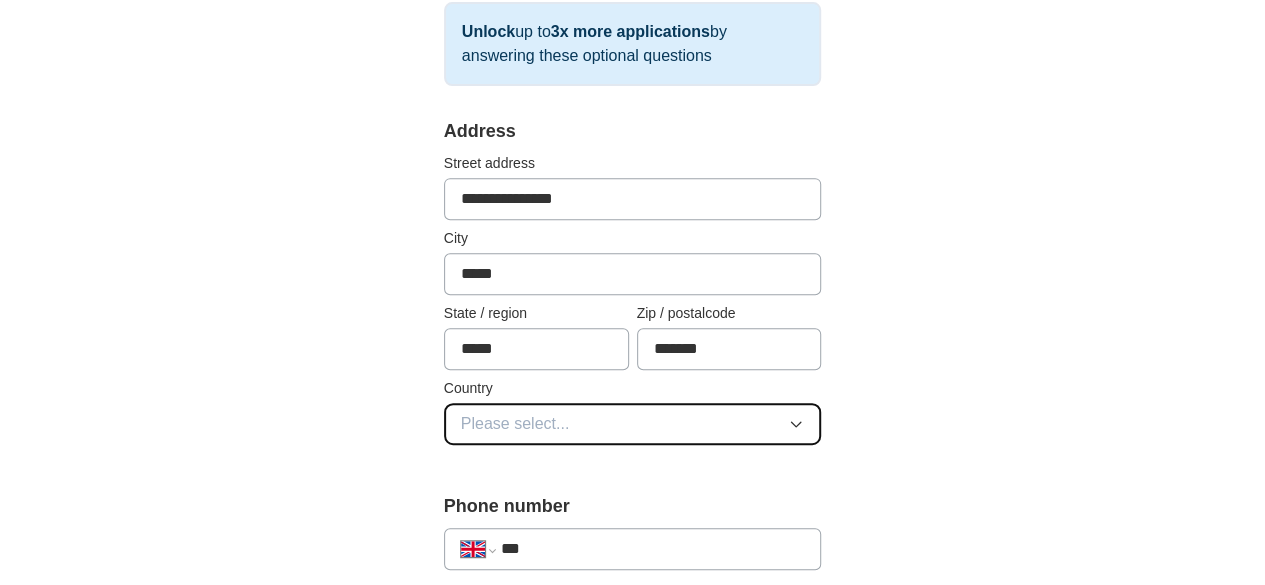 click on "Please select..." at bounding box center (515, 424) 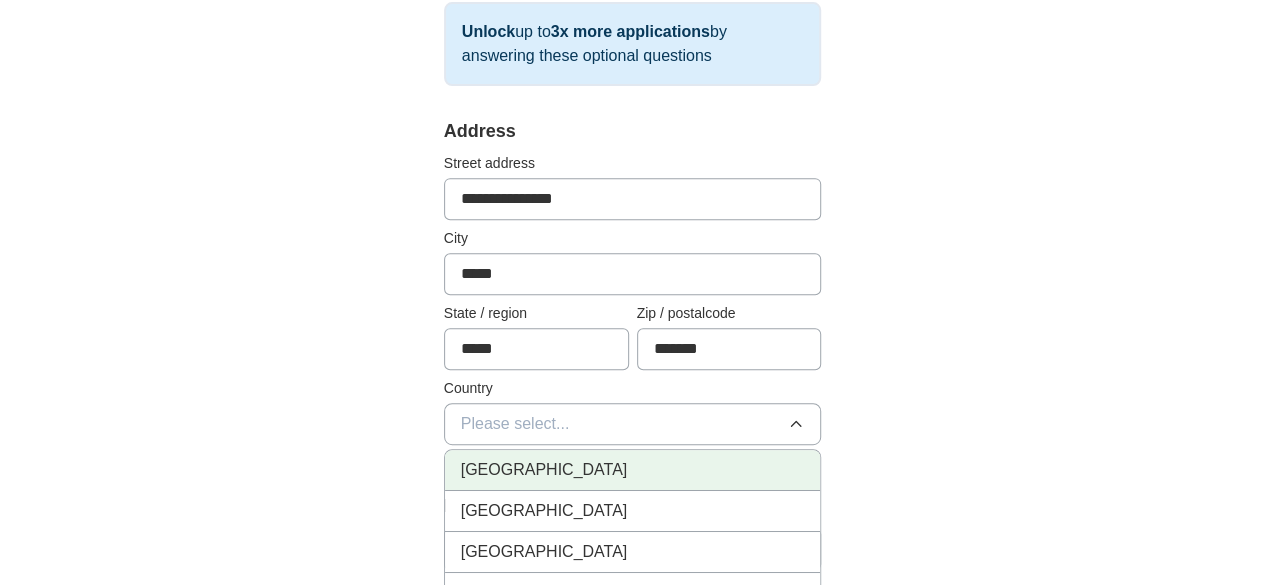 click on "[GEOGRAPHIC_DATA]" at bounding box center (544, 470) 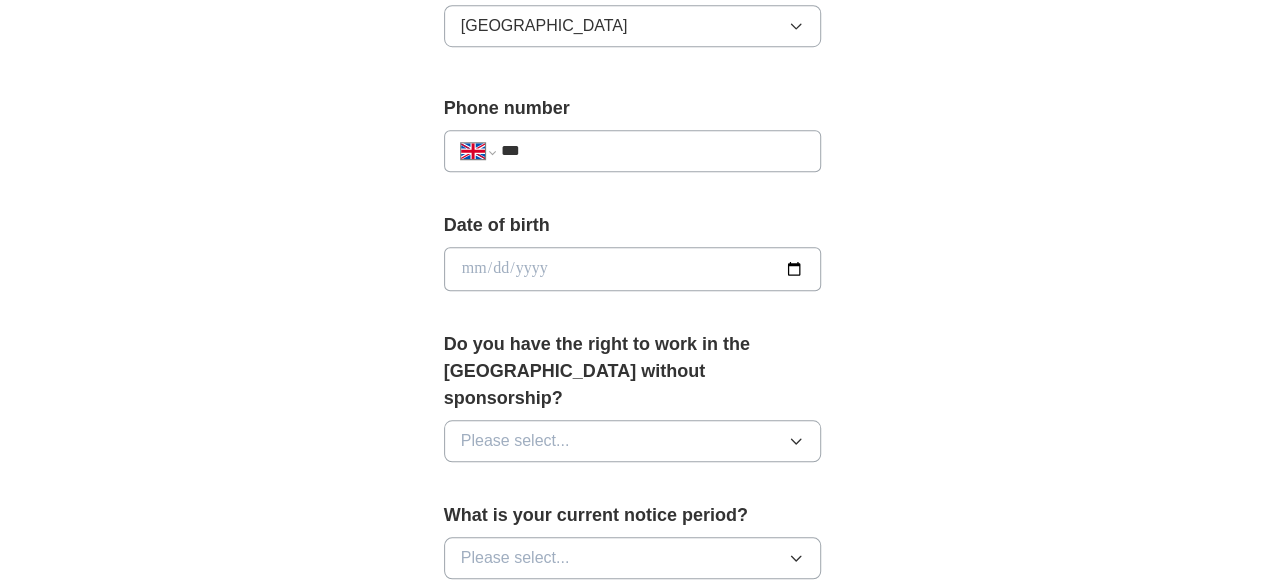 scroll, scrollTop: 770, scrollLeft: 0, axis: vertical 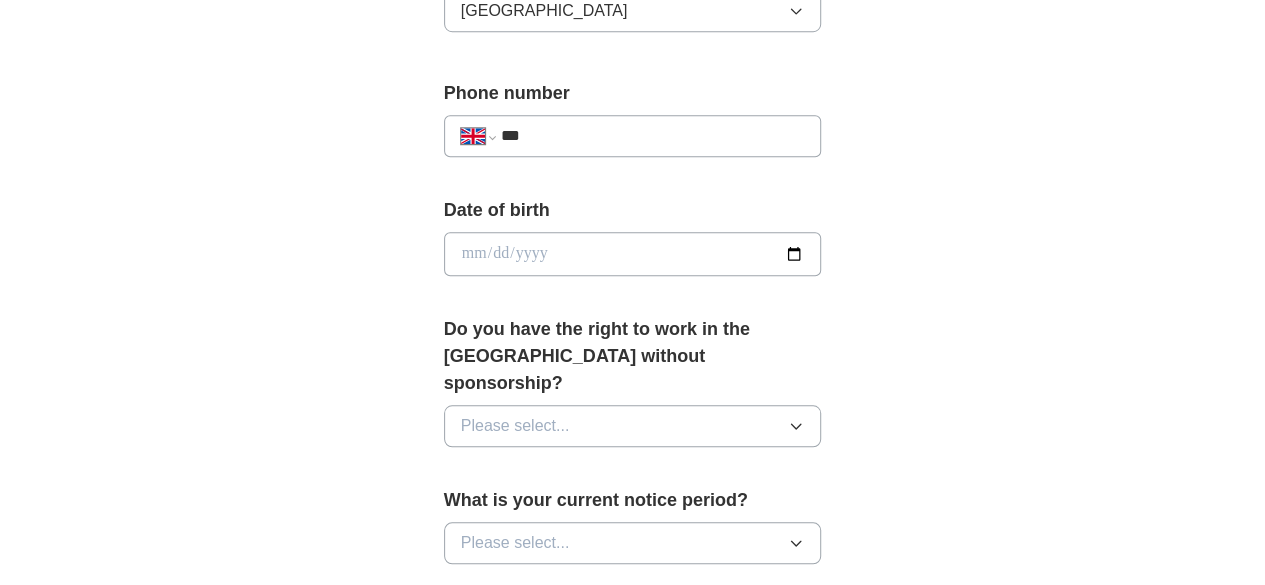 click on "***" at bounding box center (653, 136) 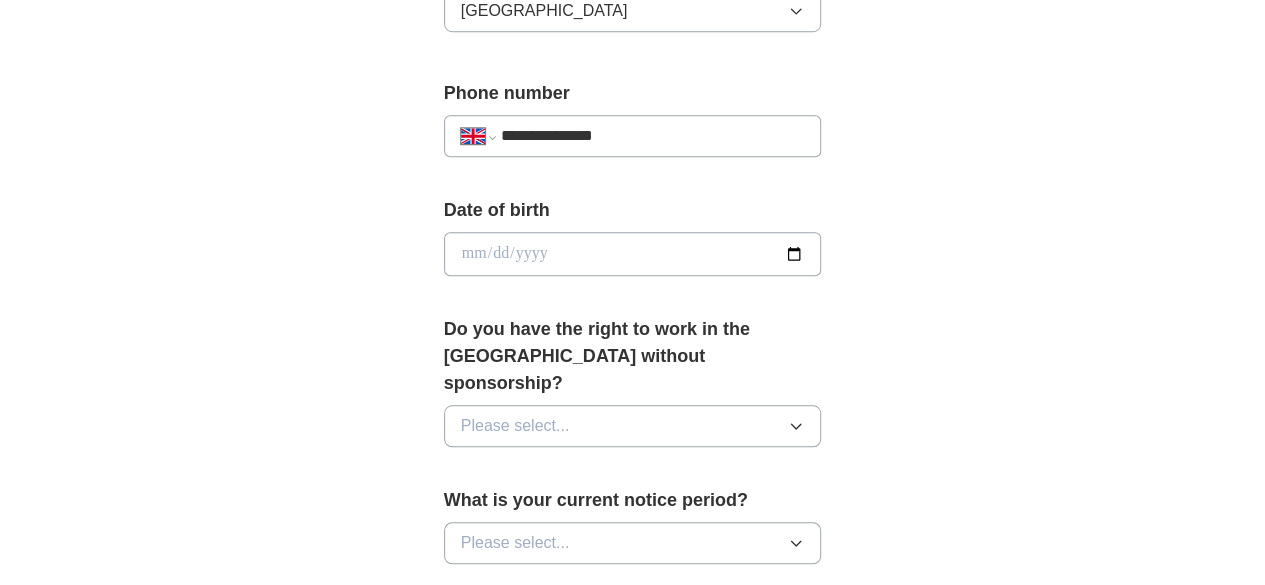 type on "**********" 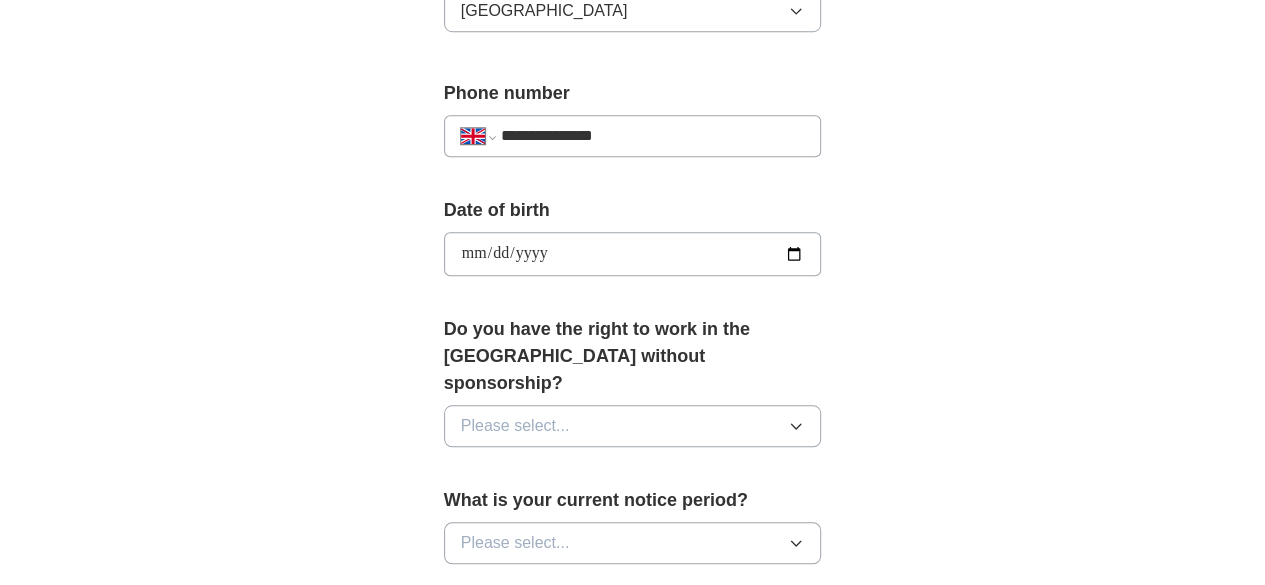 type on "**********" 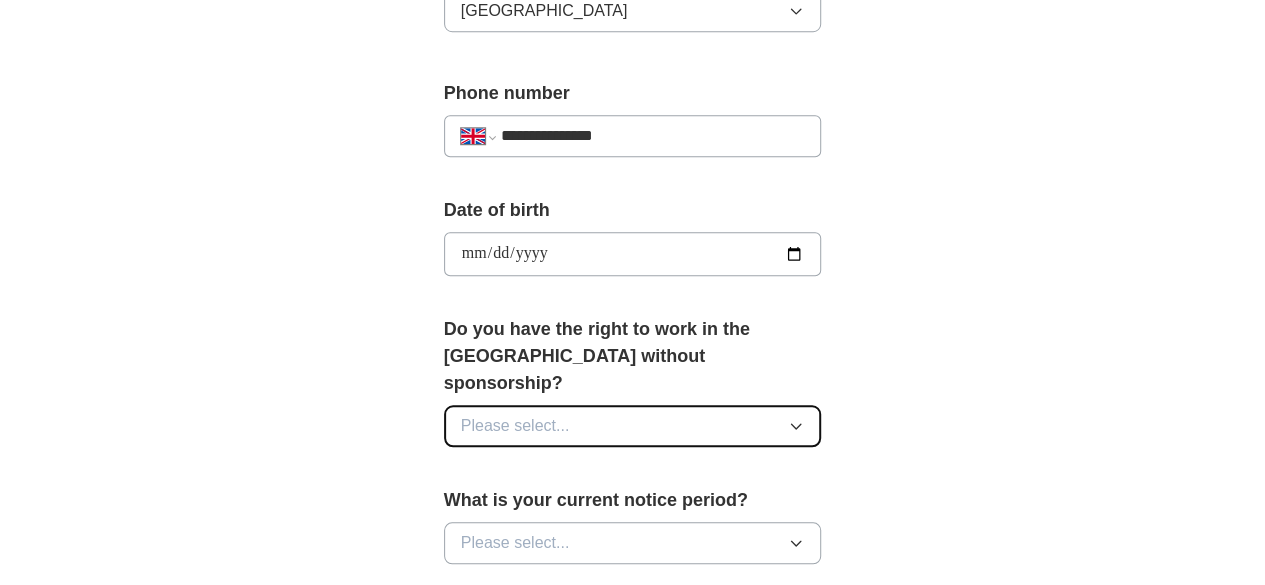 click on "Please select..." at bounding box center (633, 426) 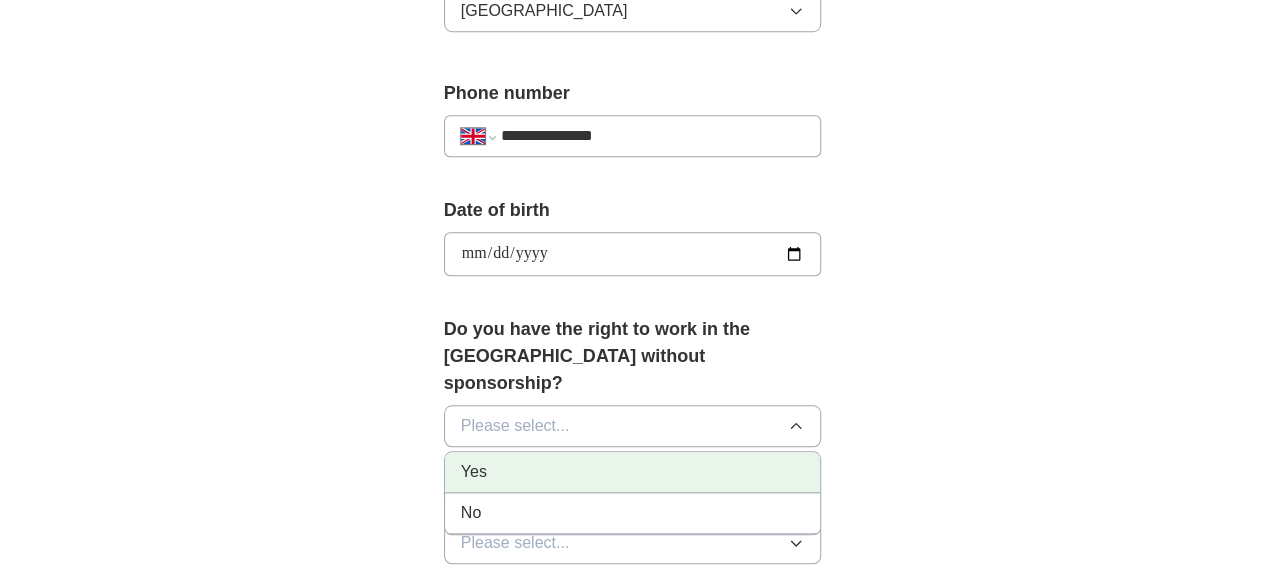 click on "Yes" at bounding box center [633, 472] 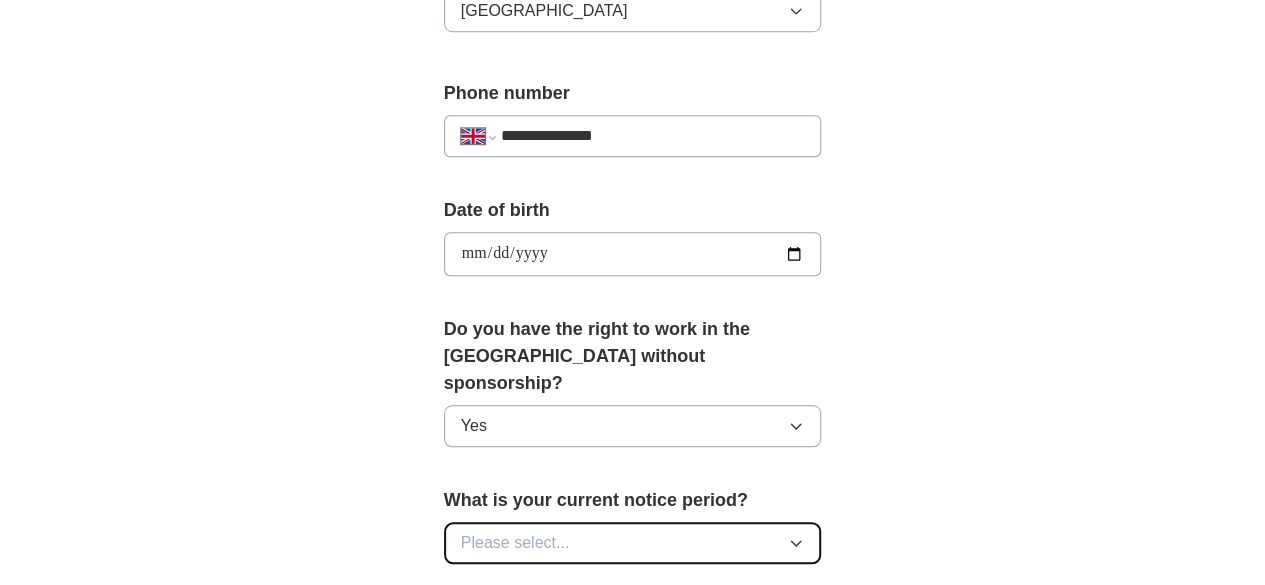 click on "Please select..." at bounding box center [633, 543] 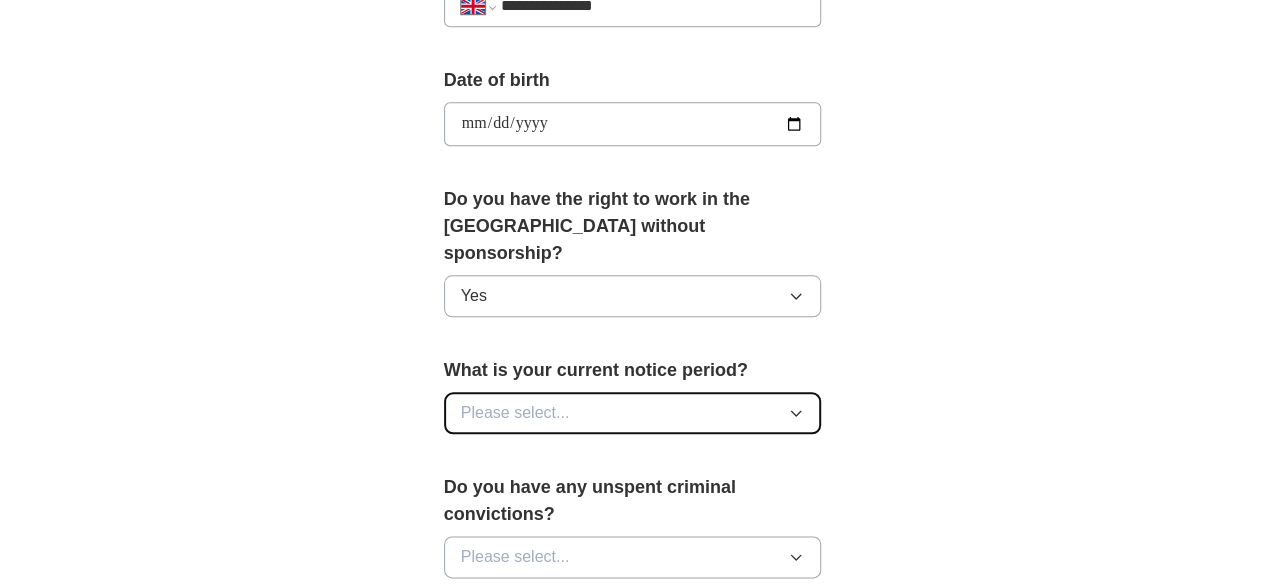 scroll, scrollTop: 934, scrollLeft: 0, axis: vertical 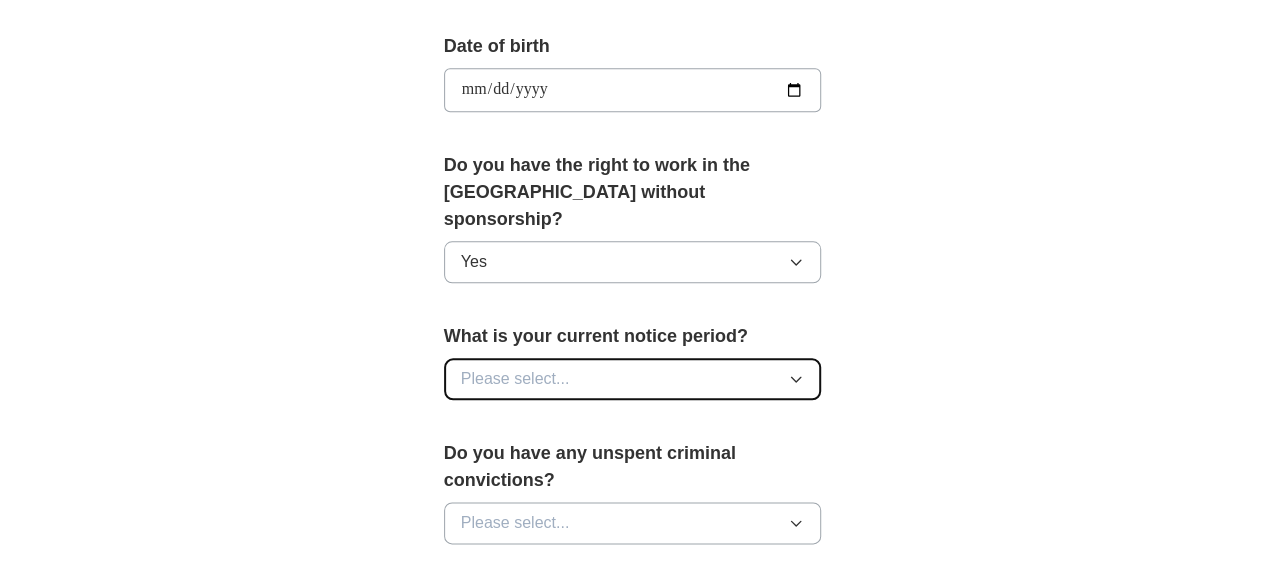 click on "Please select..." at bounding box center [633, 379] 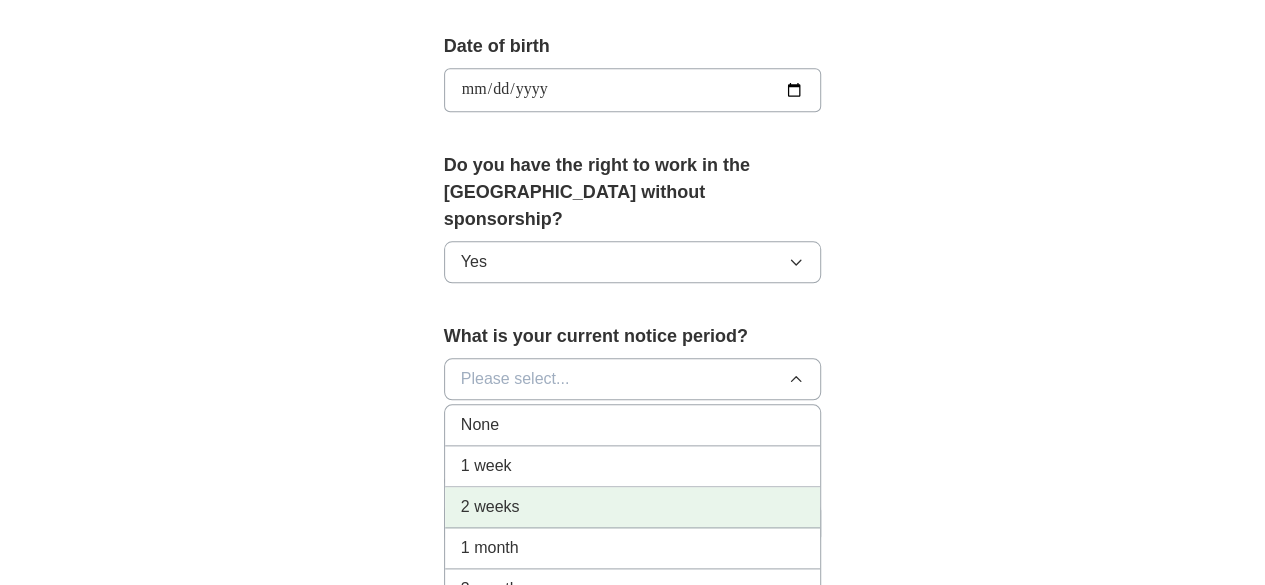 click on "2 weeks" at bounding box center [633, 507] 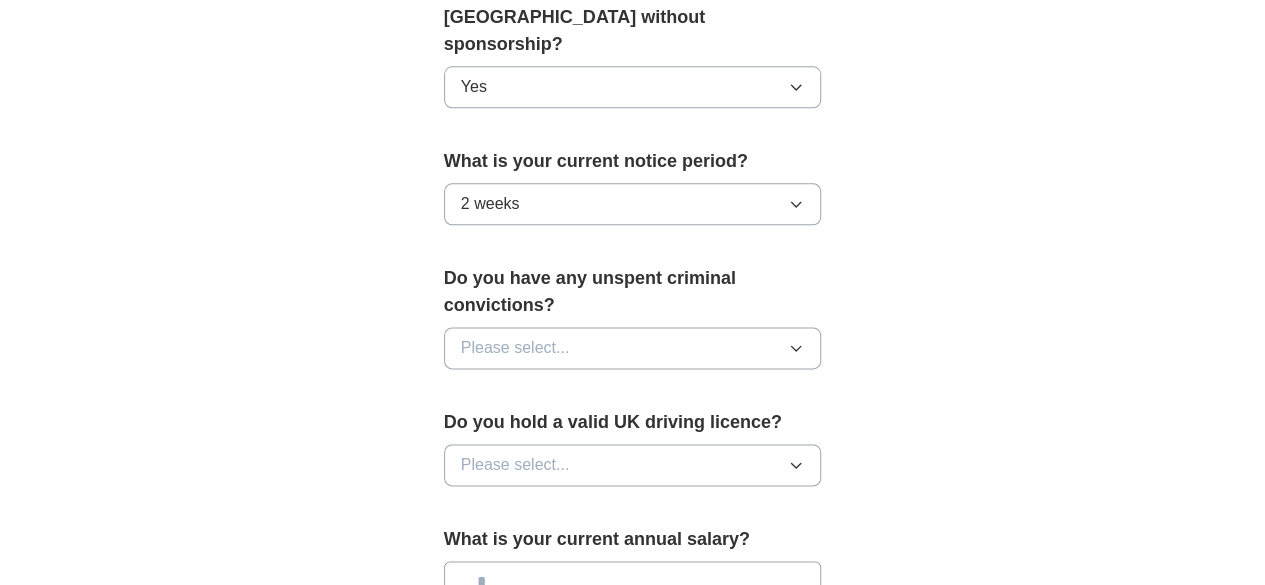scroll, scrollTop: 1119, scrollLeft: 0, axis: vertical 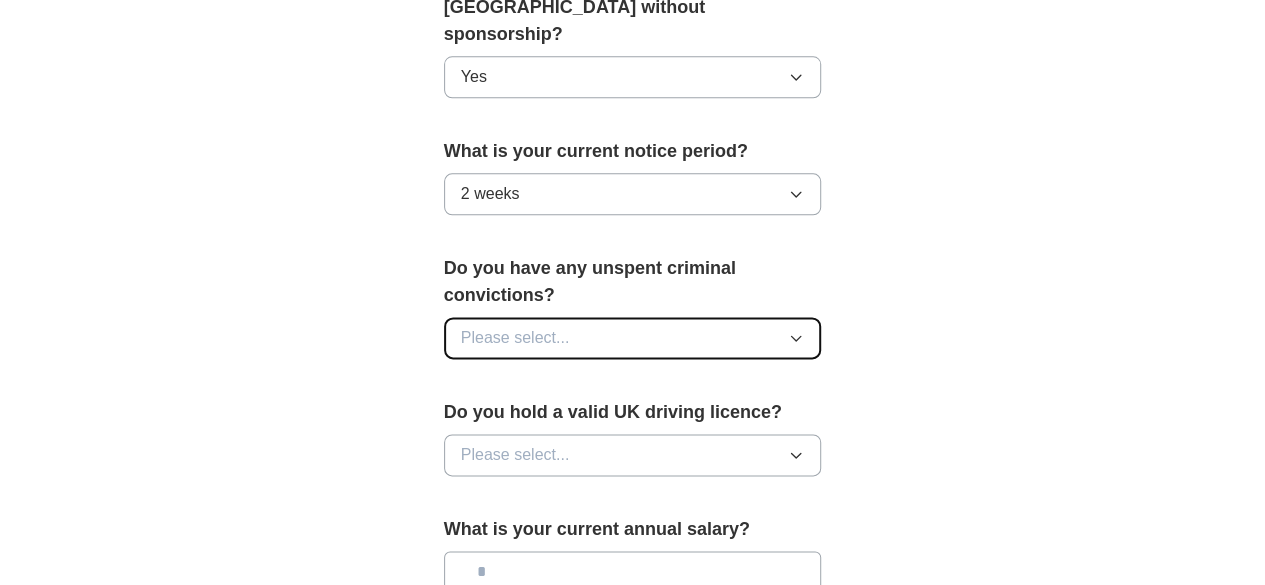click on "Please select..." at bounding box center [633, 338] 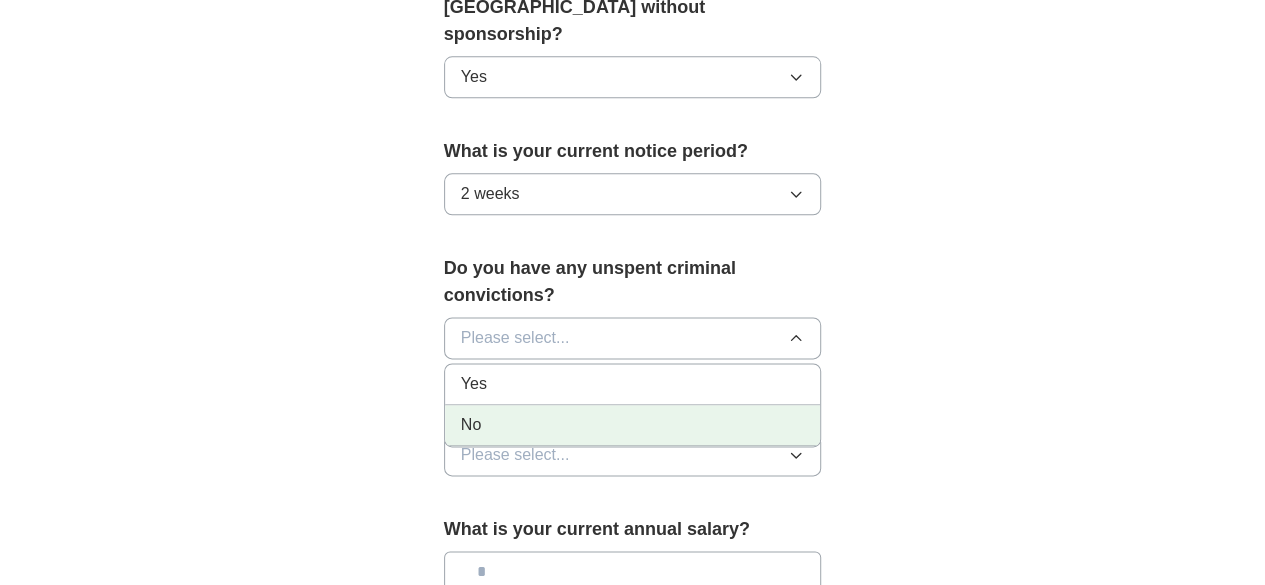 click on "No" at bounding box center [633, 425] 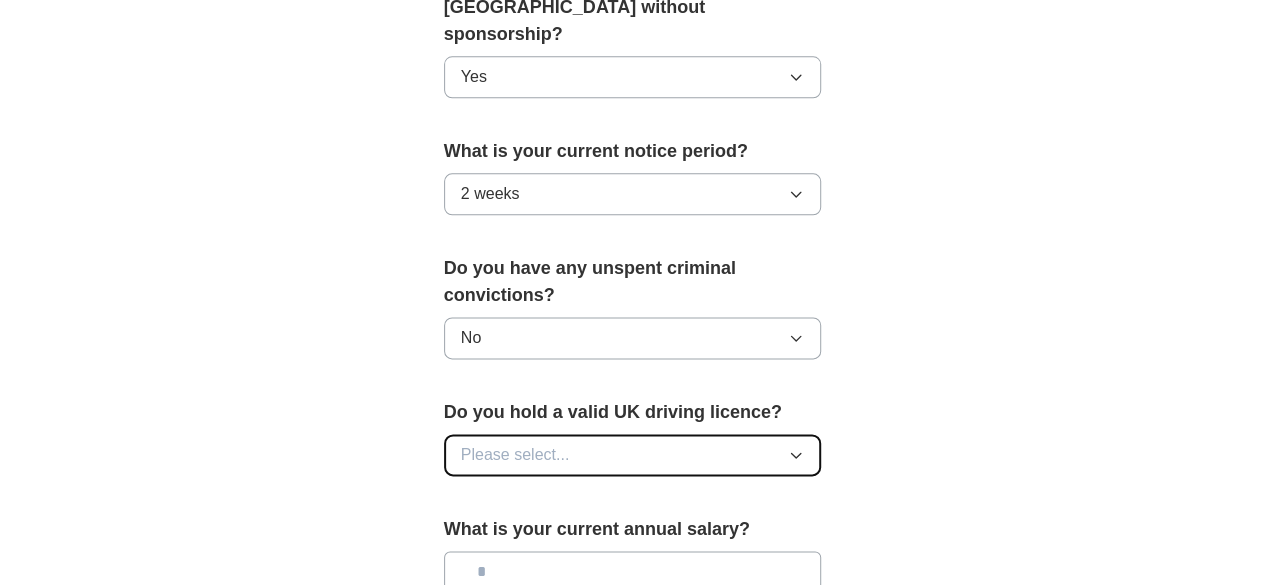 click on "Please select..." at bounding box center (633, 455) 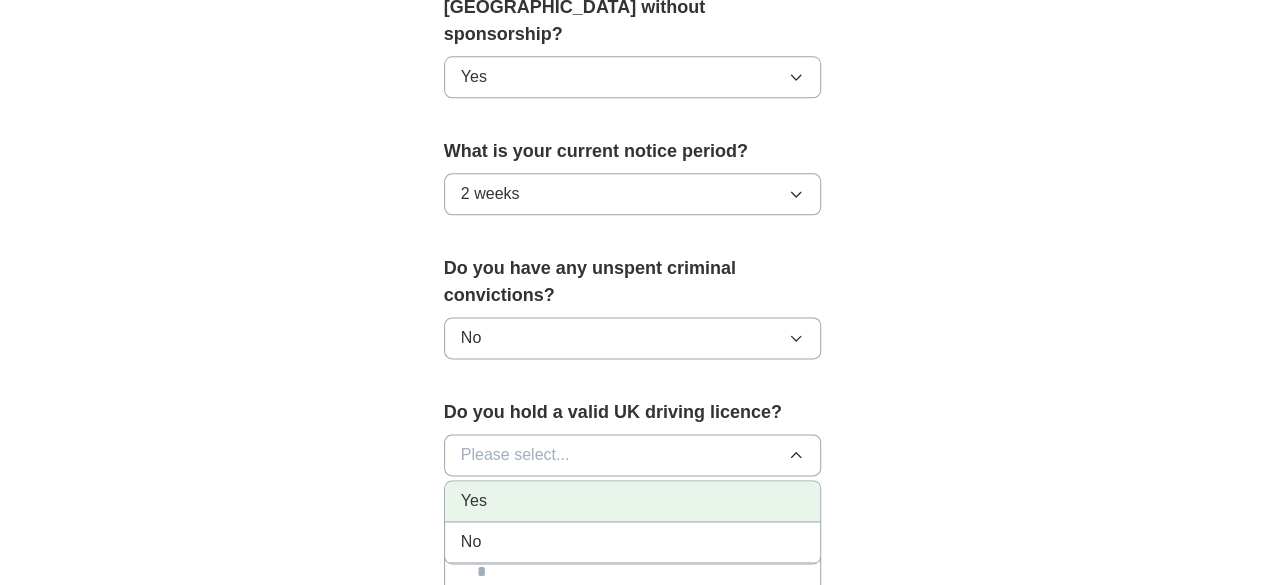 click on "Yes" at bounding box center (633, 501) 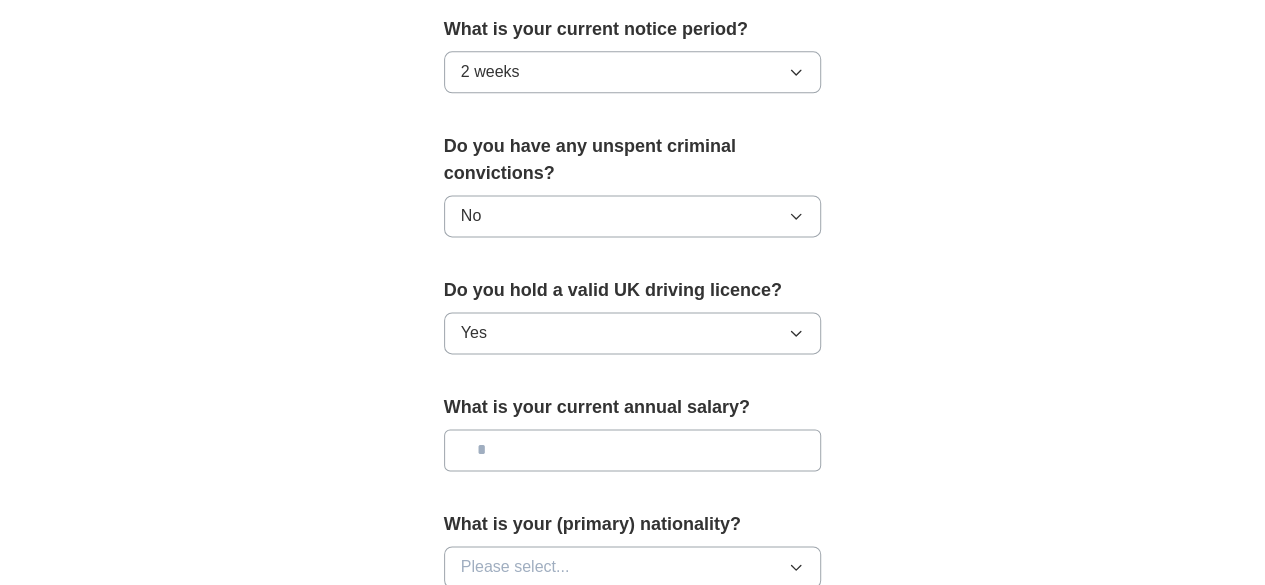 scroll, scrollTop: 1251, scrollLeft: 0, axis: vertical 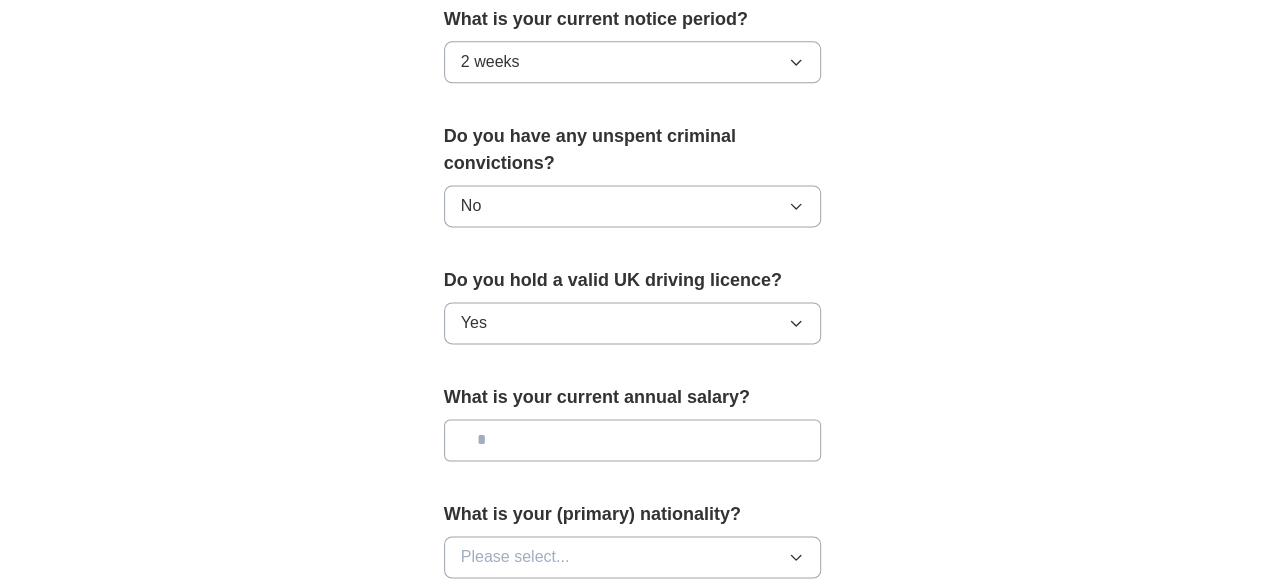 click at bounding box center (633, 440) 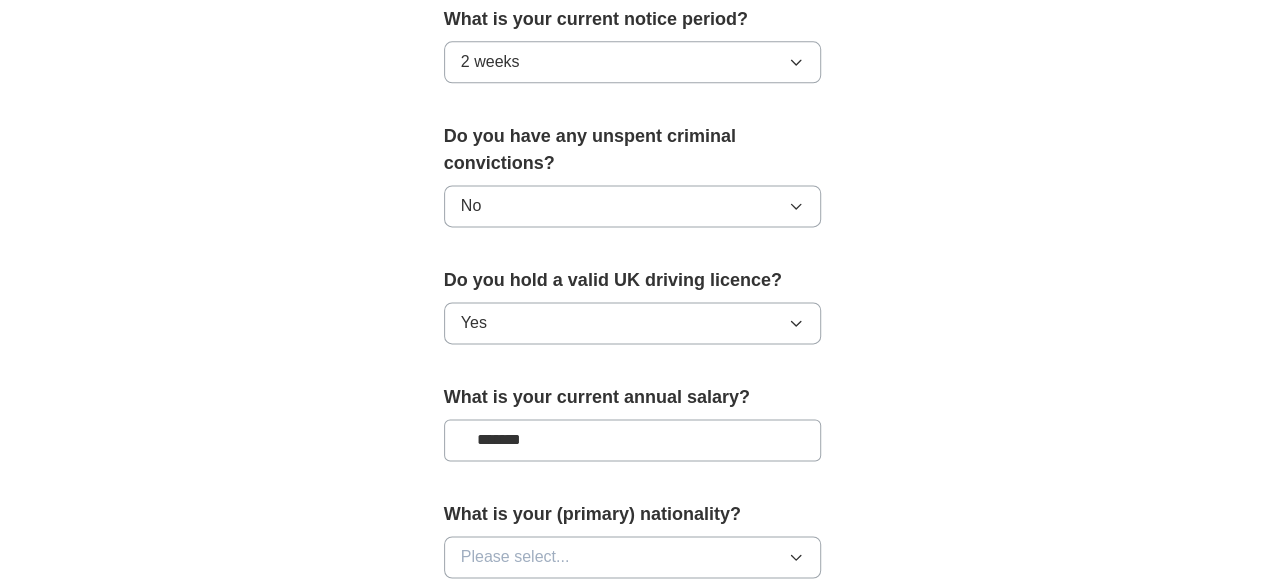 type on "*******" 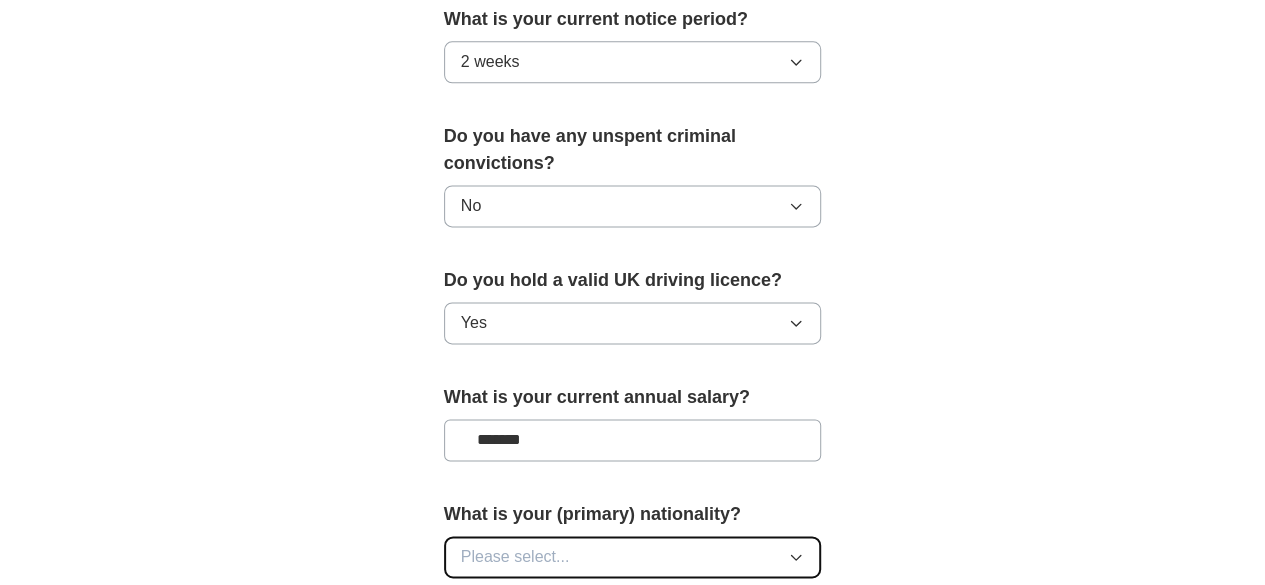 click on "Please select..." at bounding box center (633, 557) 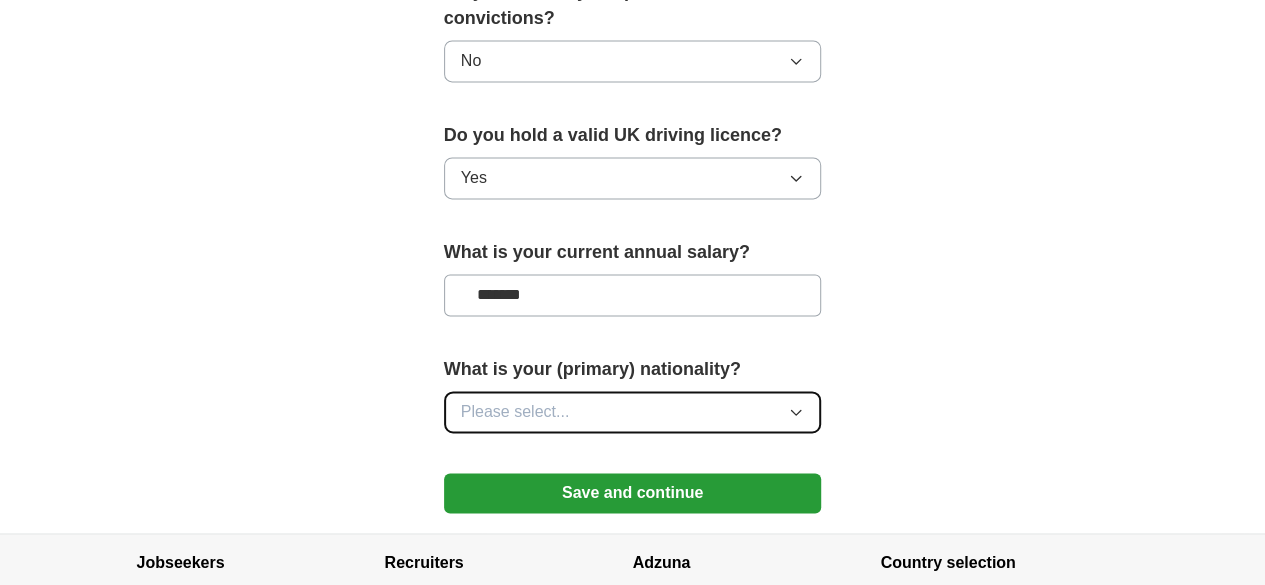 scroll, scrollTop: 1436, scrollLeft: 0, axis: vertical 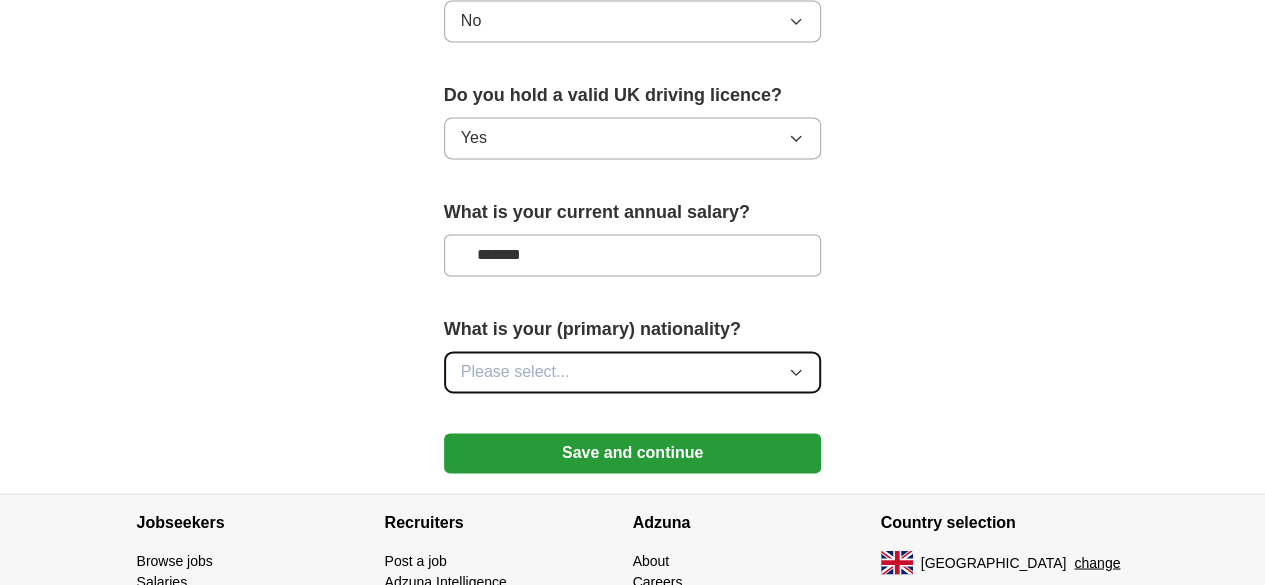 click on "Please select..." at bounding box center (633, 372) 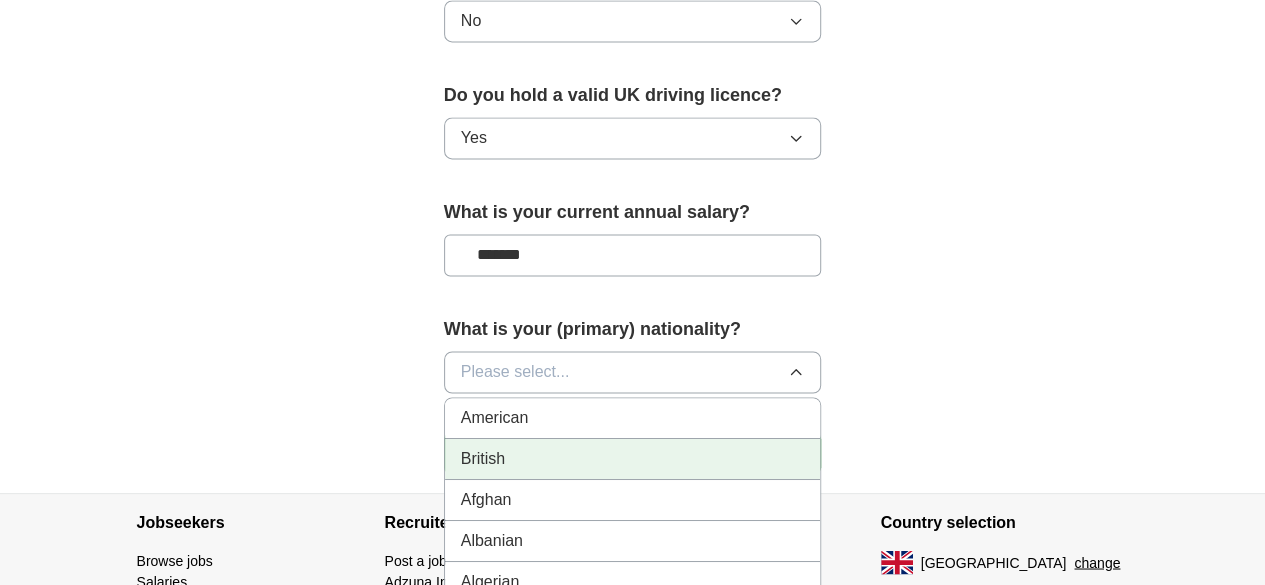 click on "British" at bounding box center (633, 459) 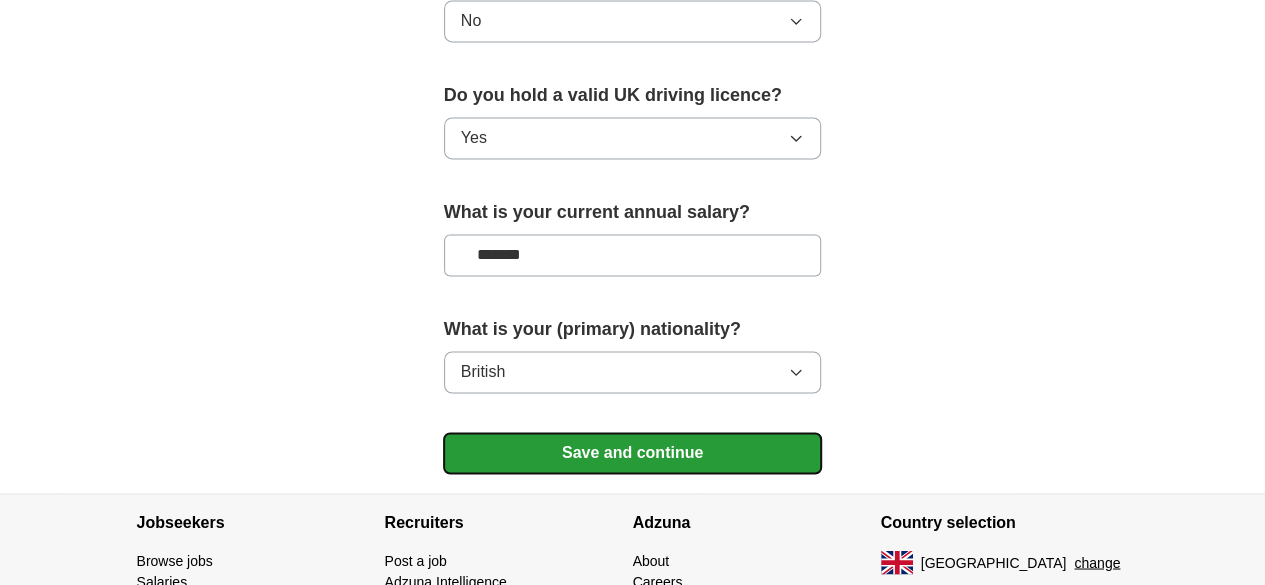 click on "Save and continue" at bounding box center [633, 453] 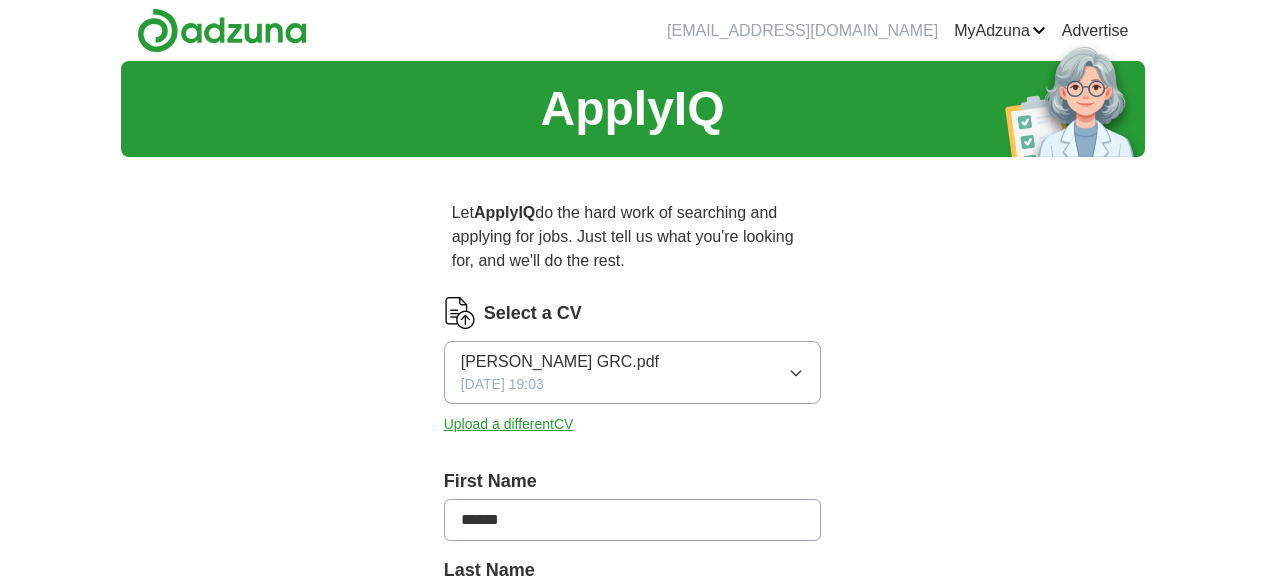 scroll, scrollTop: 0, scrollLeft: 0, axis: both 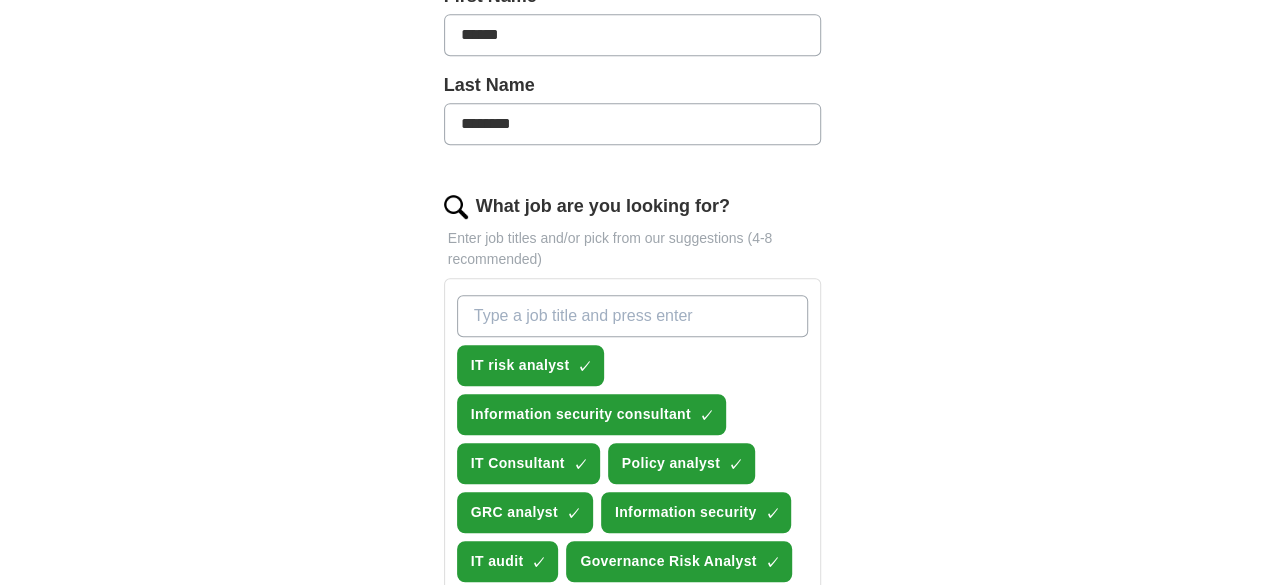 click on "What job are you looking for?" at bounding box center (633, 316) 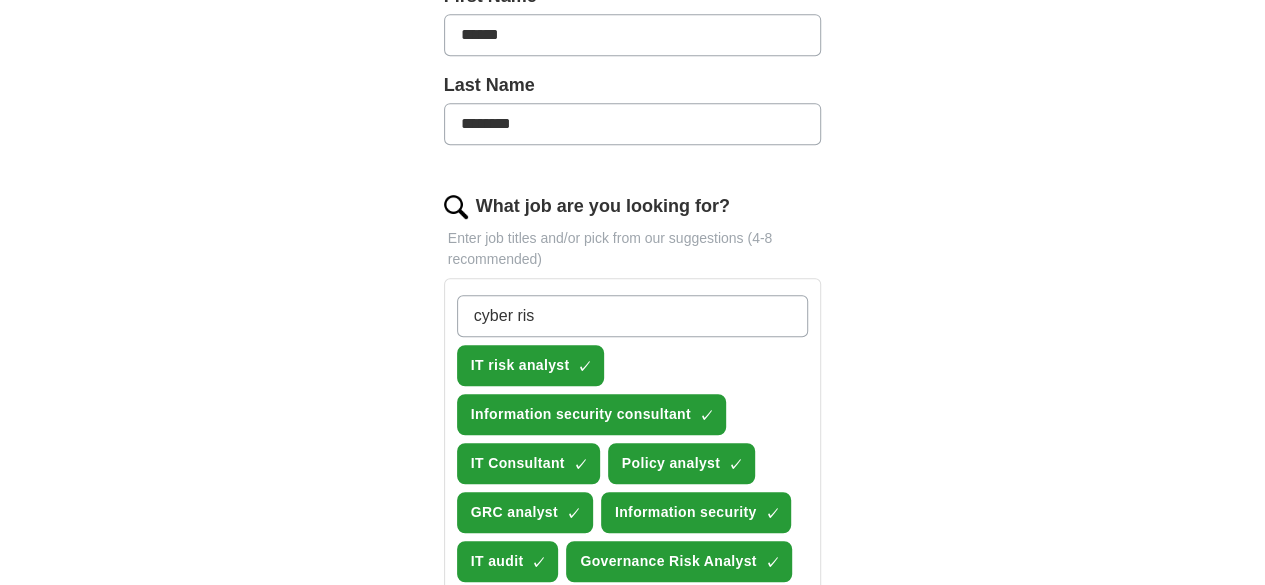 type on "cyber risk" 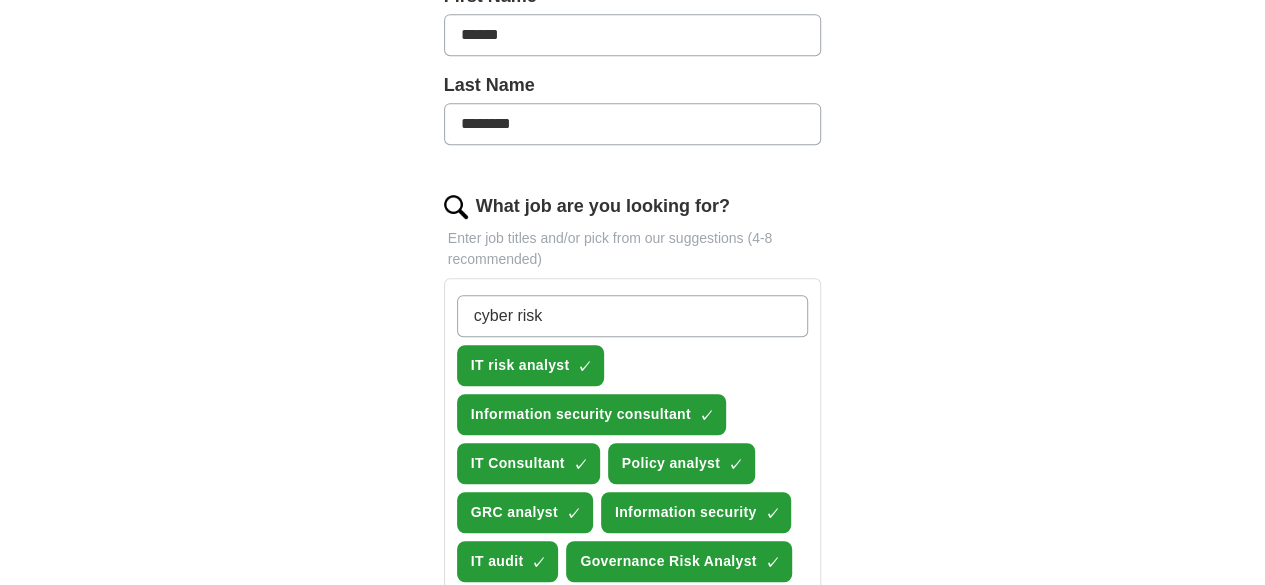 type 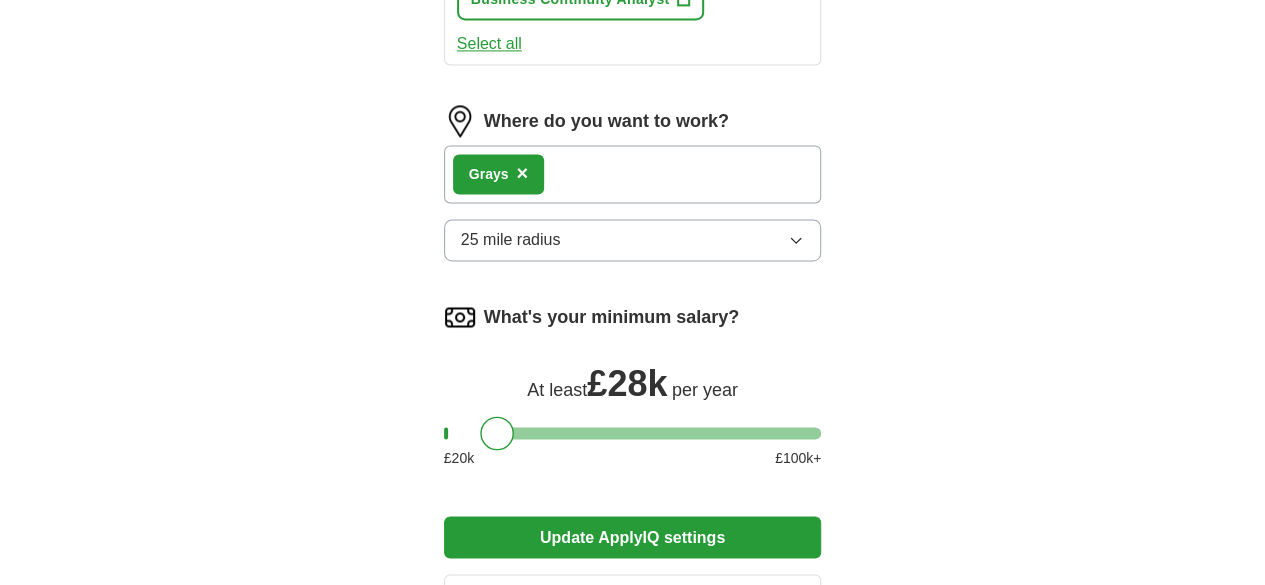 scroll, scrollTop: 1509, scrollLeft: 0, axis: vertical 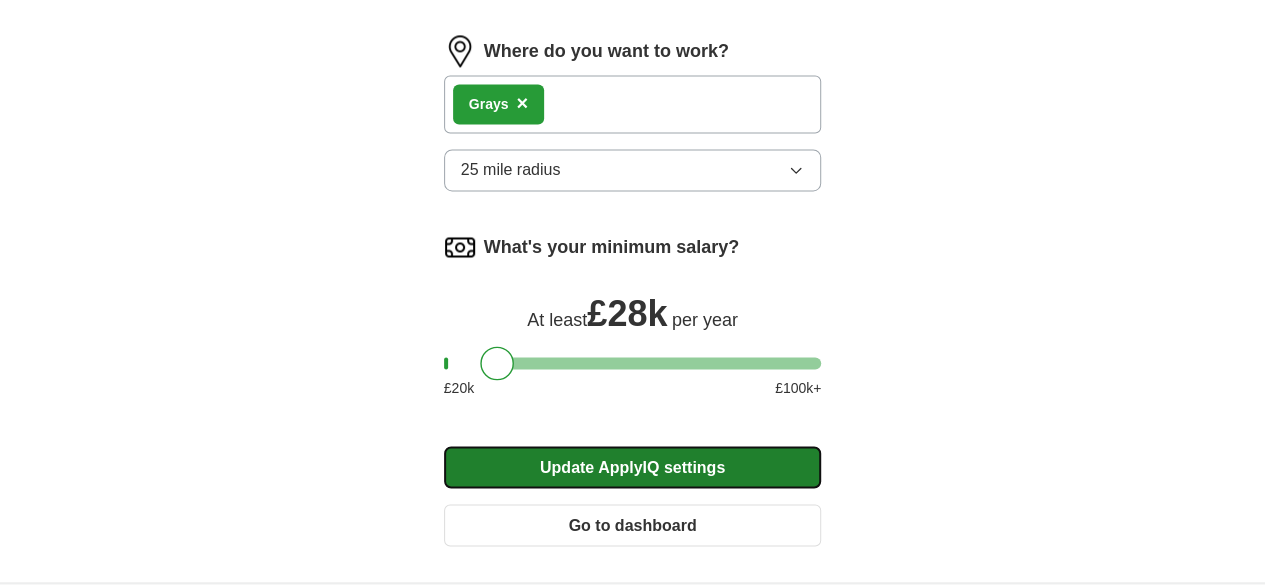 click on "Update ApplyIQ settings" at bounding box center (633, 467) 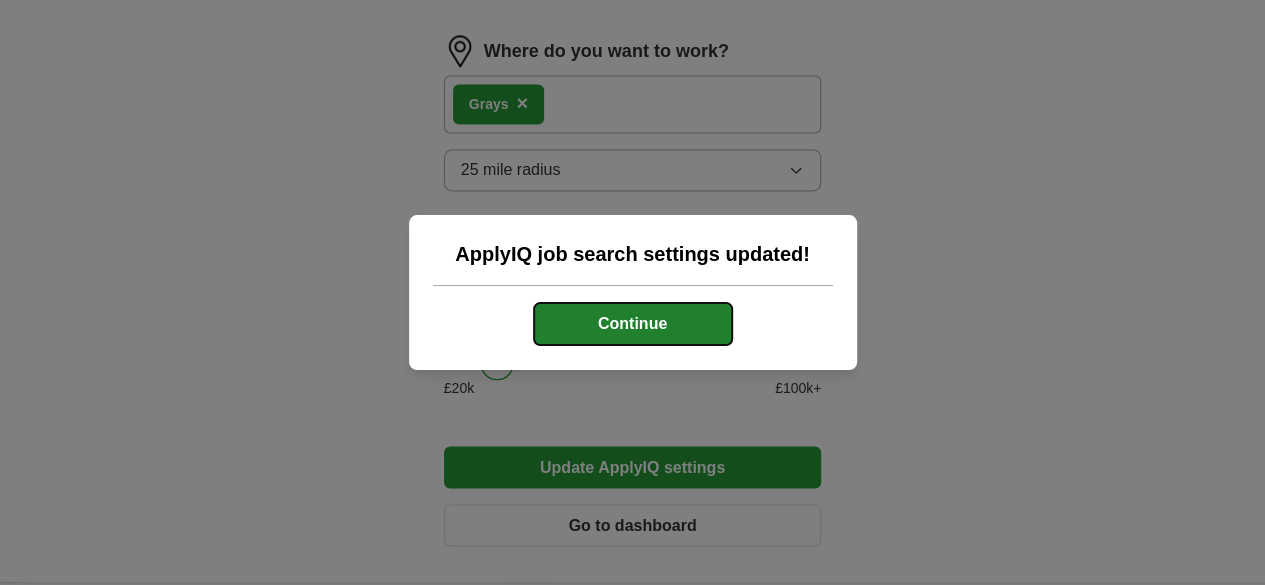 click on "Continue" at bounding box center (633, 324) 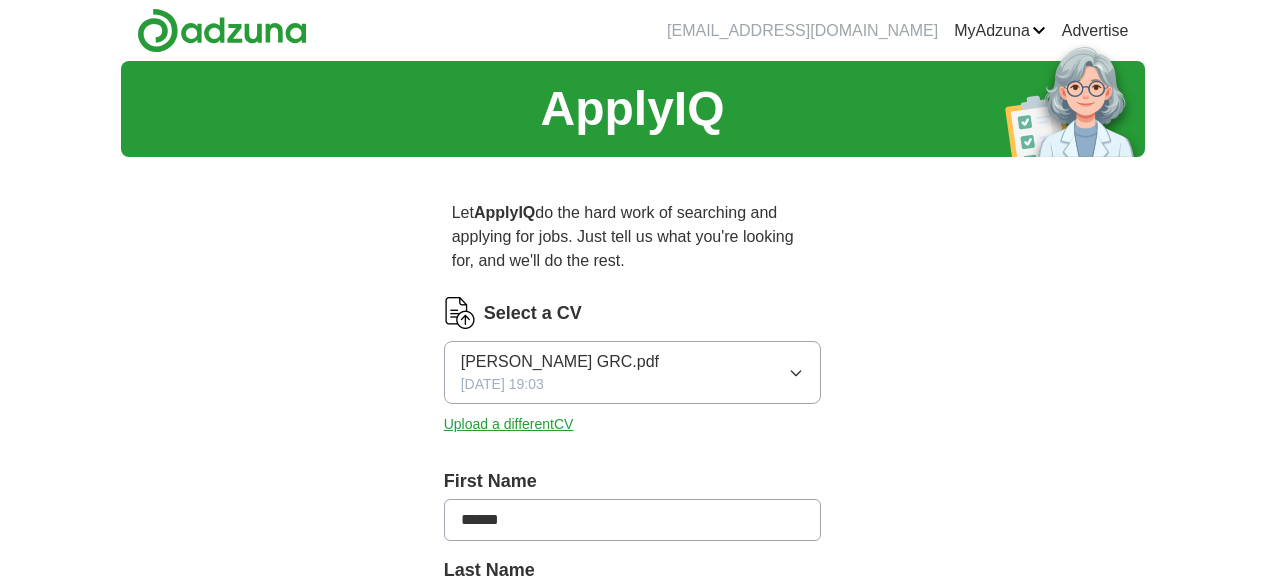 scroll, scrollTop: 0, scrollLeft: 0, axis: both 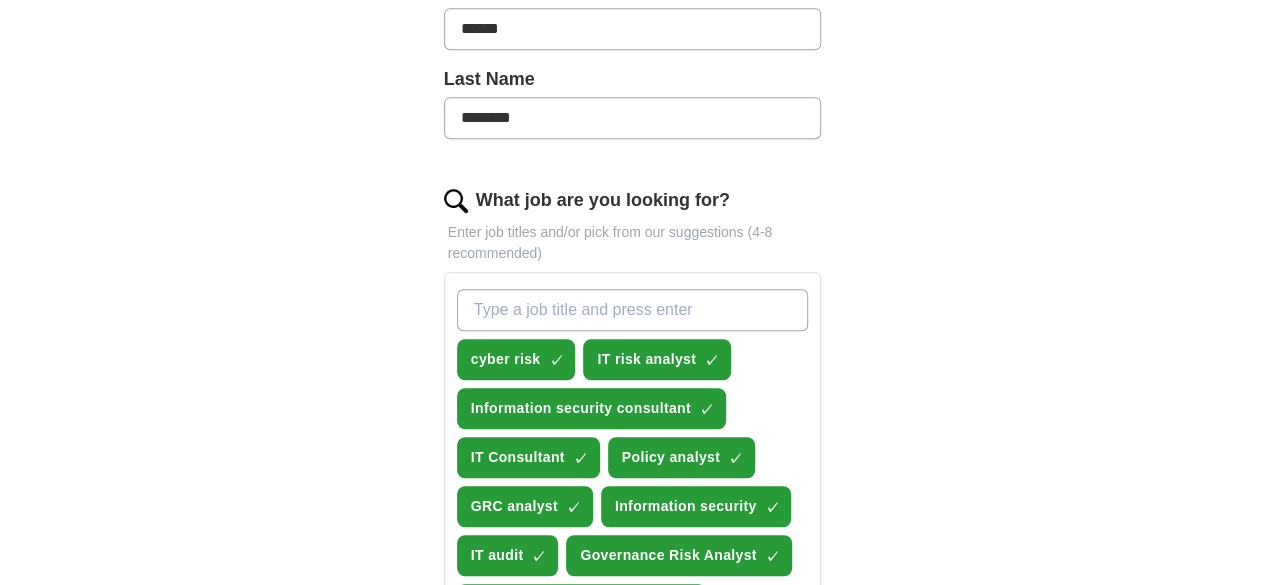 click on "What job are you looking for?" at bounding box center (633, 310) 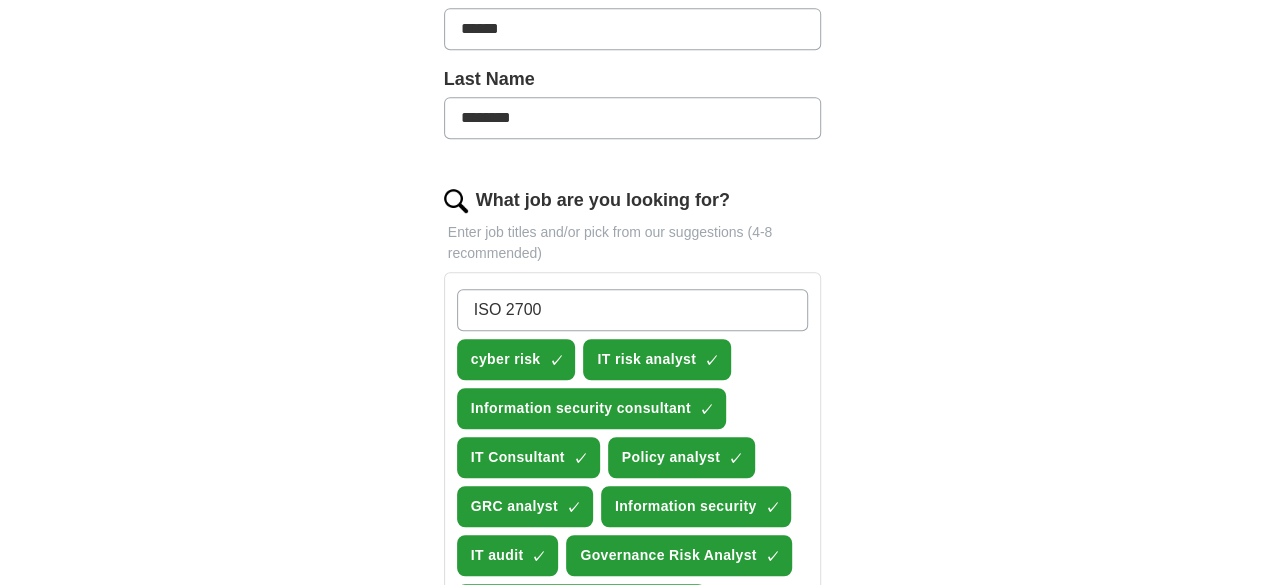 type on "ISO 27001" 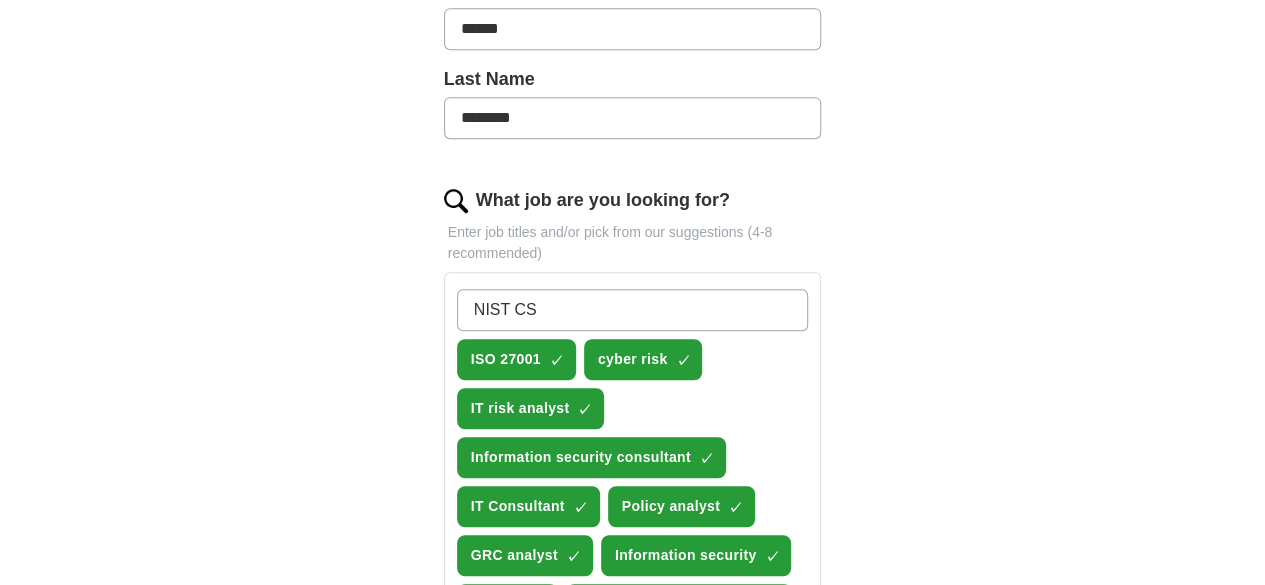 type on "NIST CSF" 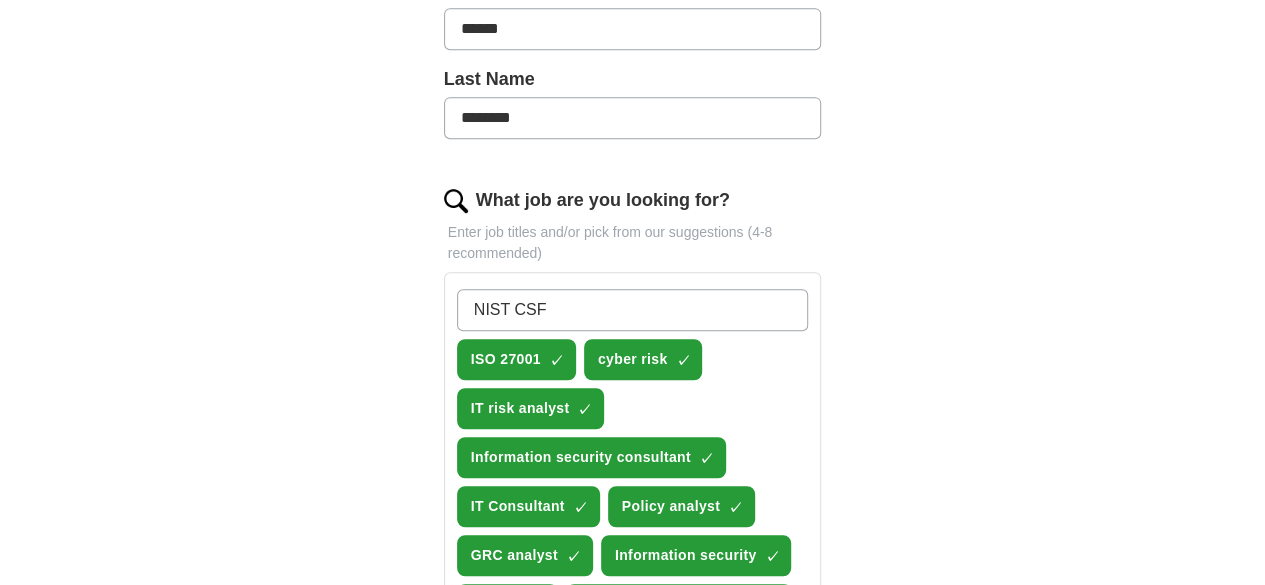 type 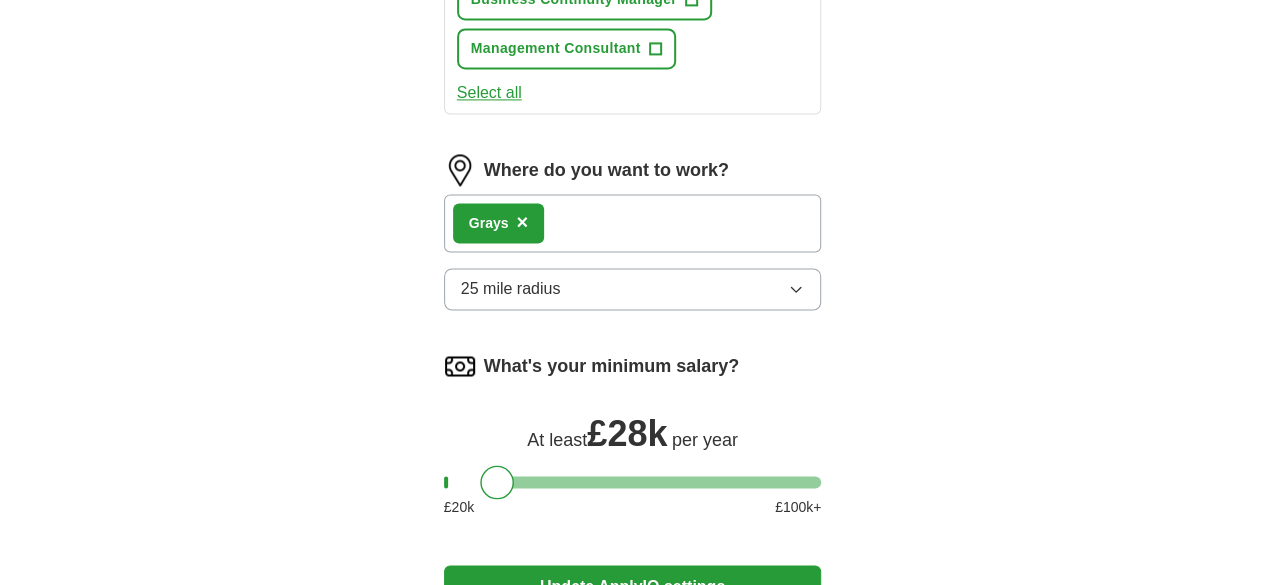 scroll, scrollTop: 1490, scrollLeft: 0, axis: vertical 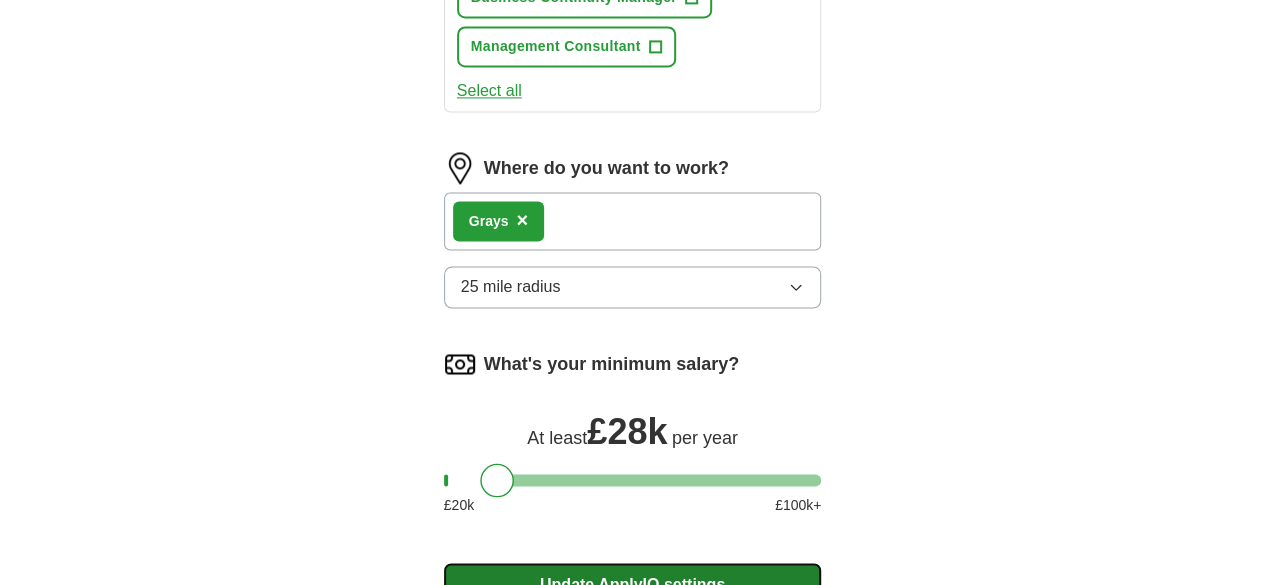 click on "Update ApplyIQ settings" at bounding box center (633, 584) 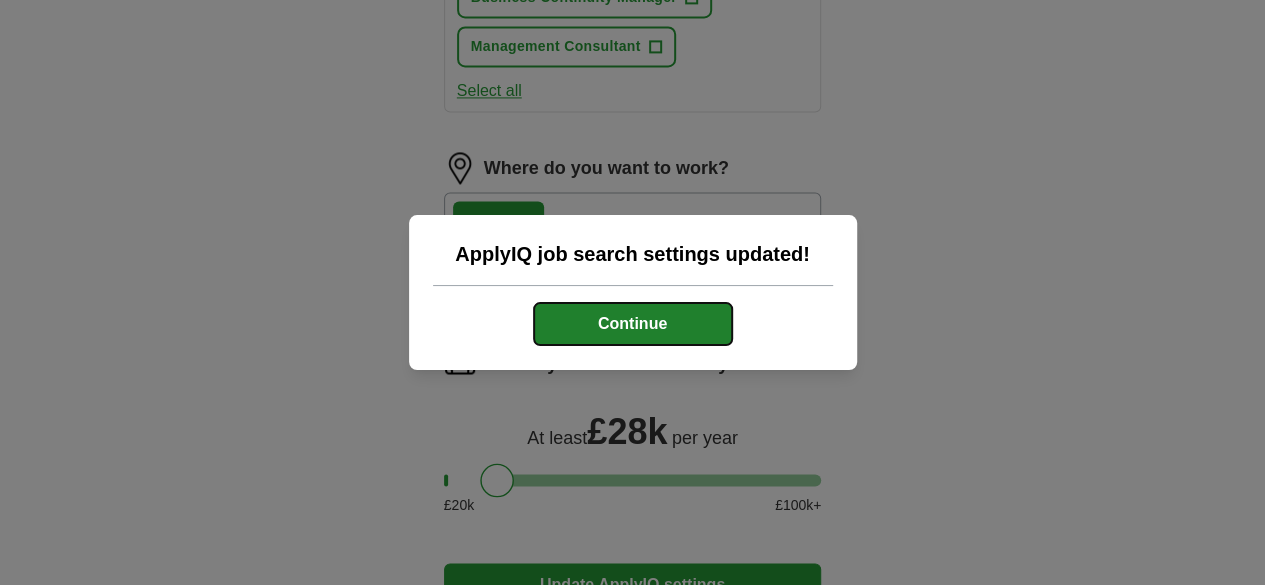 click on "Continue" at bounding box center (633, 324) 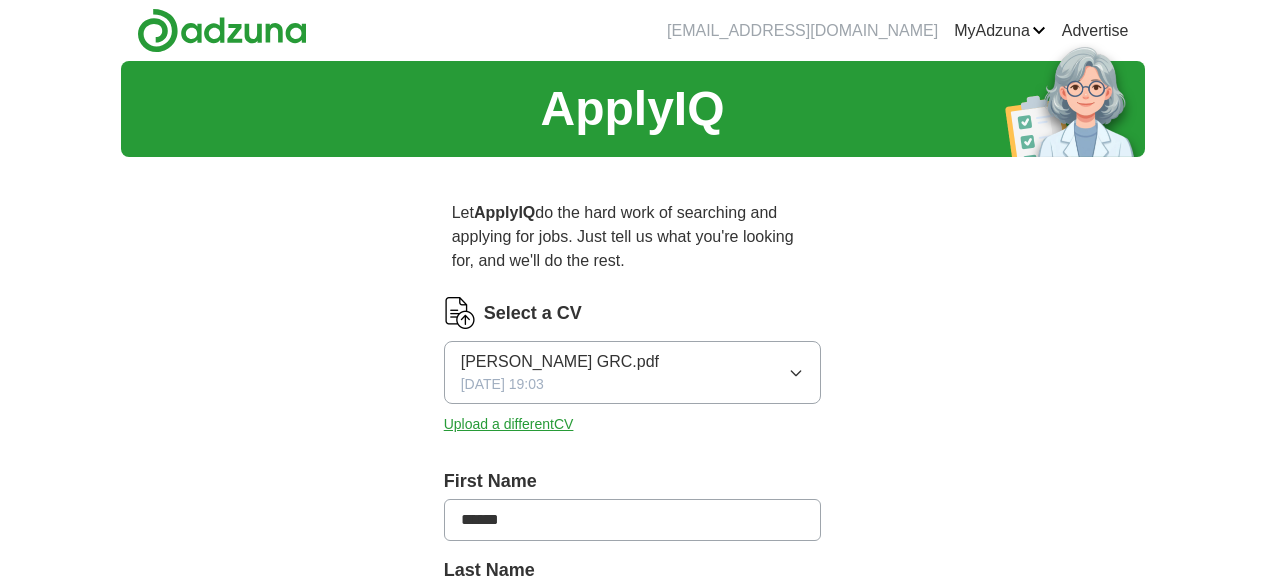 scroll, scrollTop: 0, scrollLeft: 0, axis: both 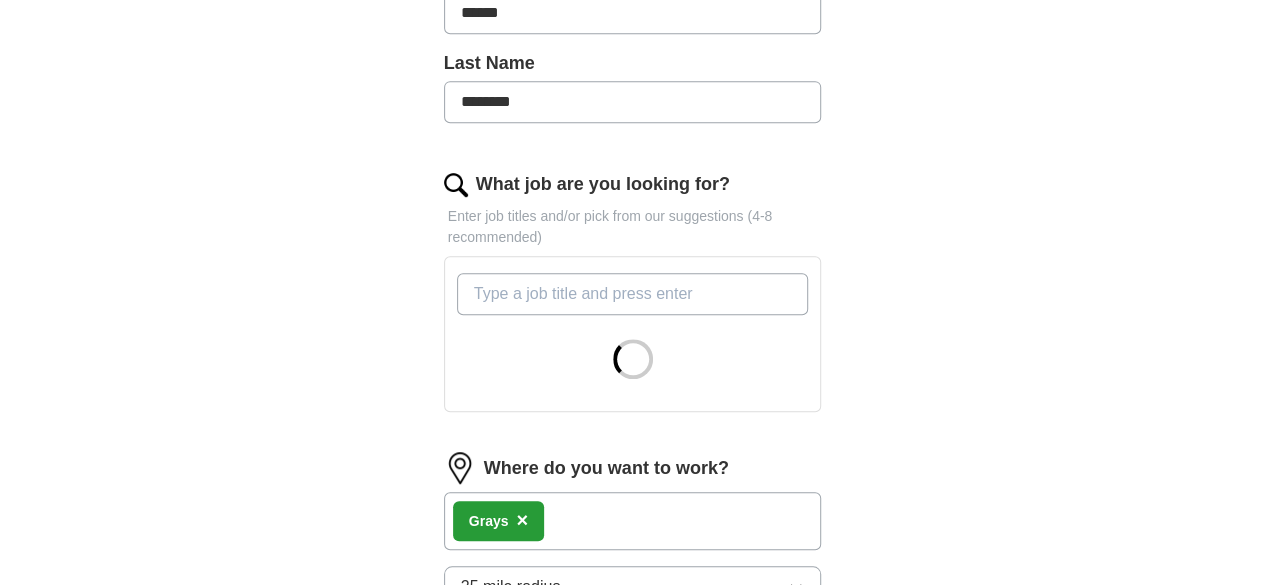 click on "What job are you looking for?" at bounding box center [633, 294] 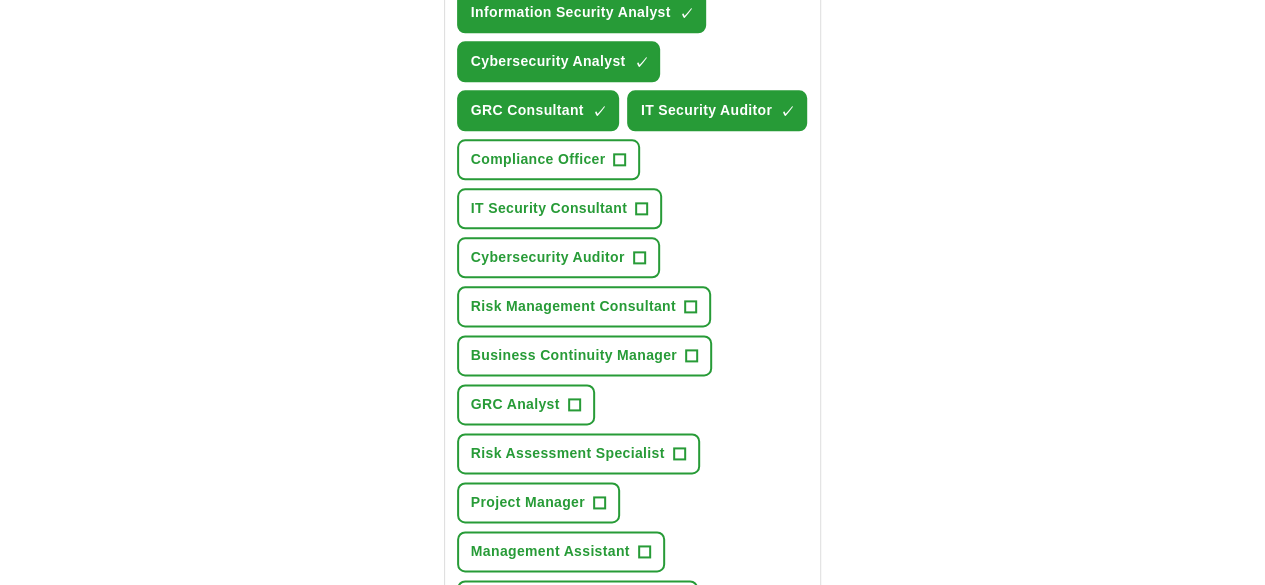 scroll, scrollTop: 1154, scrollLeft: 0, axis: vertical 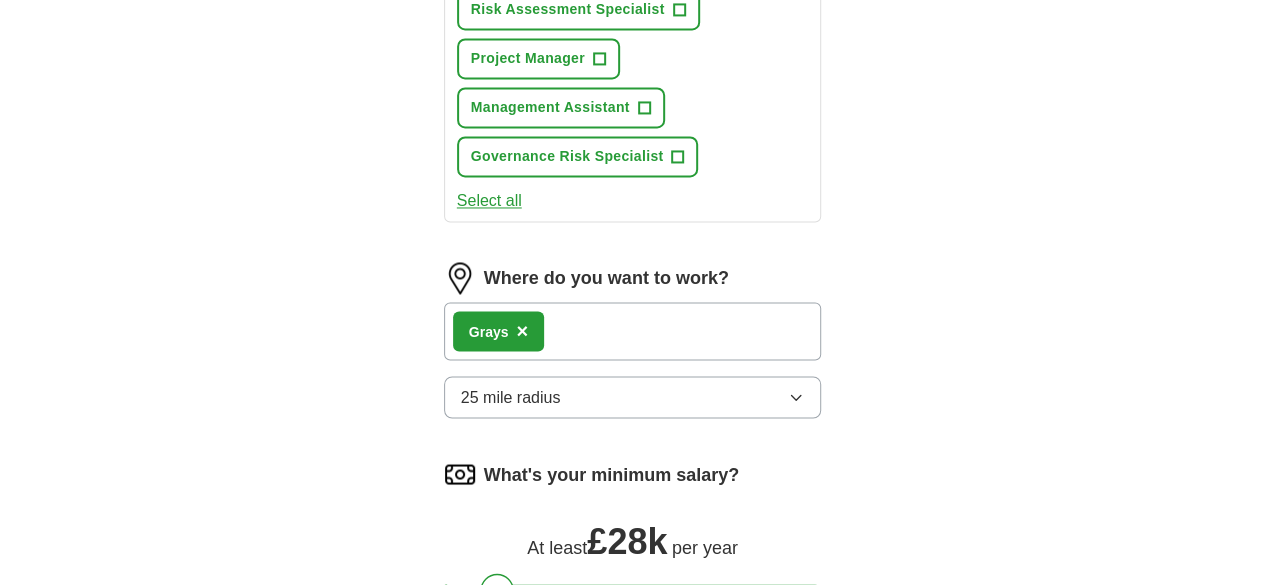 type on "audit analyst" 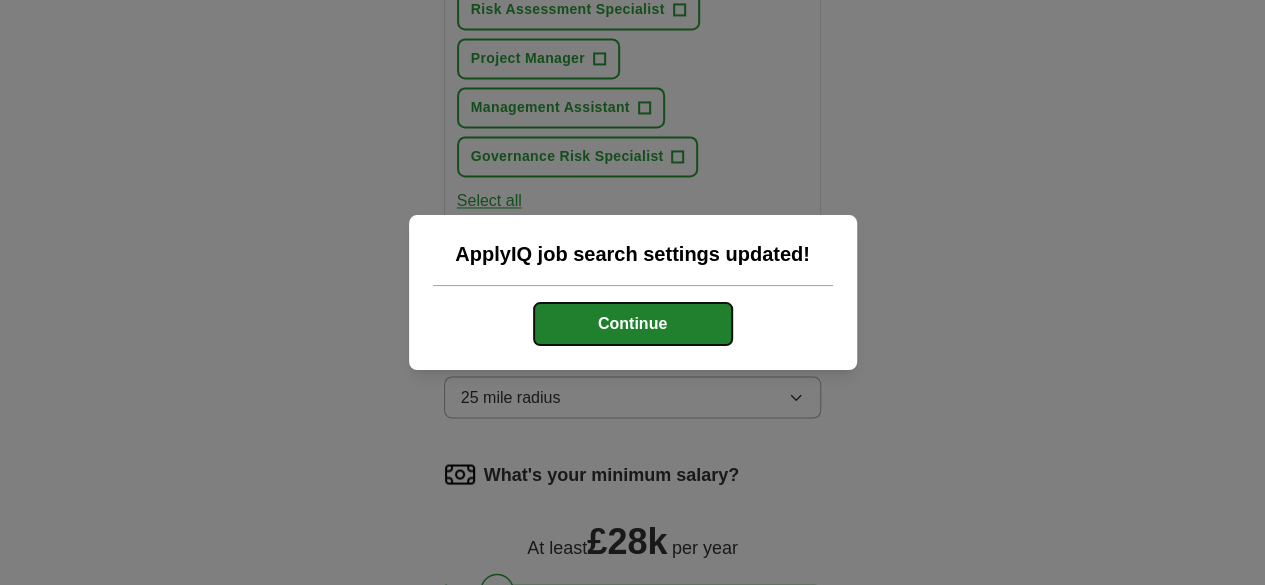 click on "Continue" at bounding box center [633, 324] 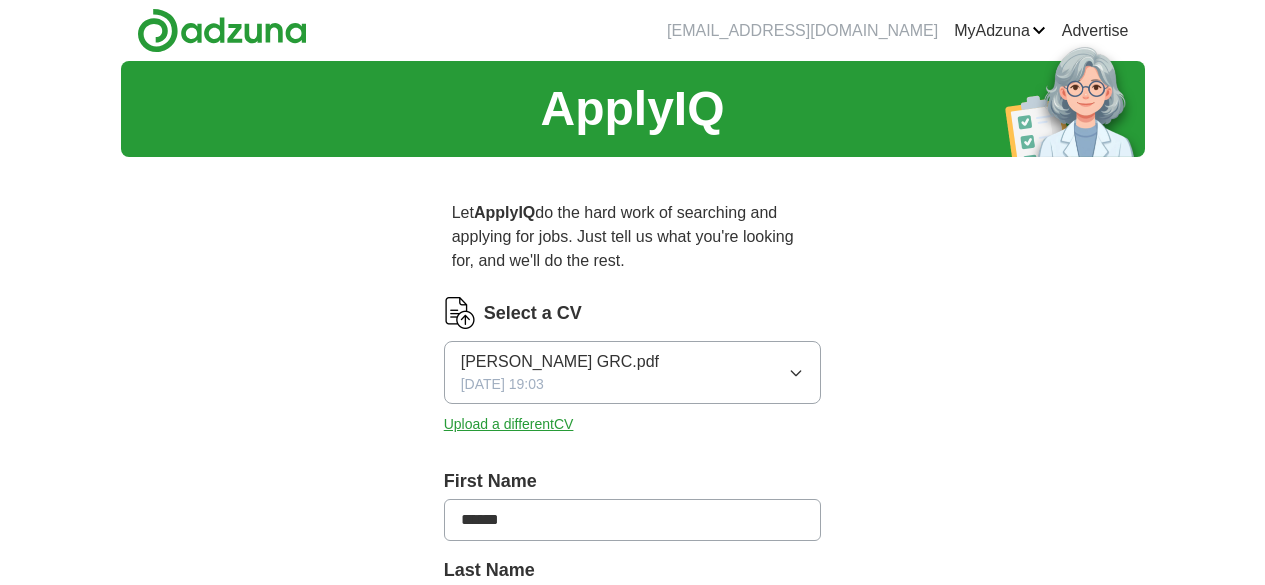 scroll, scrollTop: 0, scrollLeft: 0, axis: both 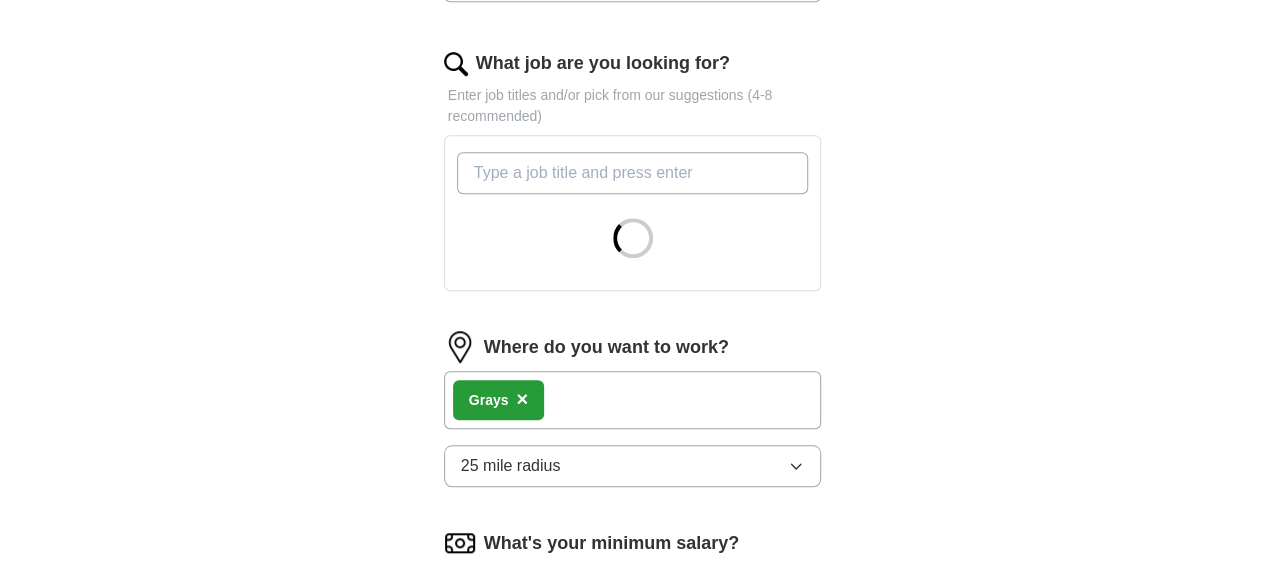 click on "What job are you looking for?" at bounding box center (633, 173) 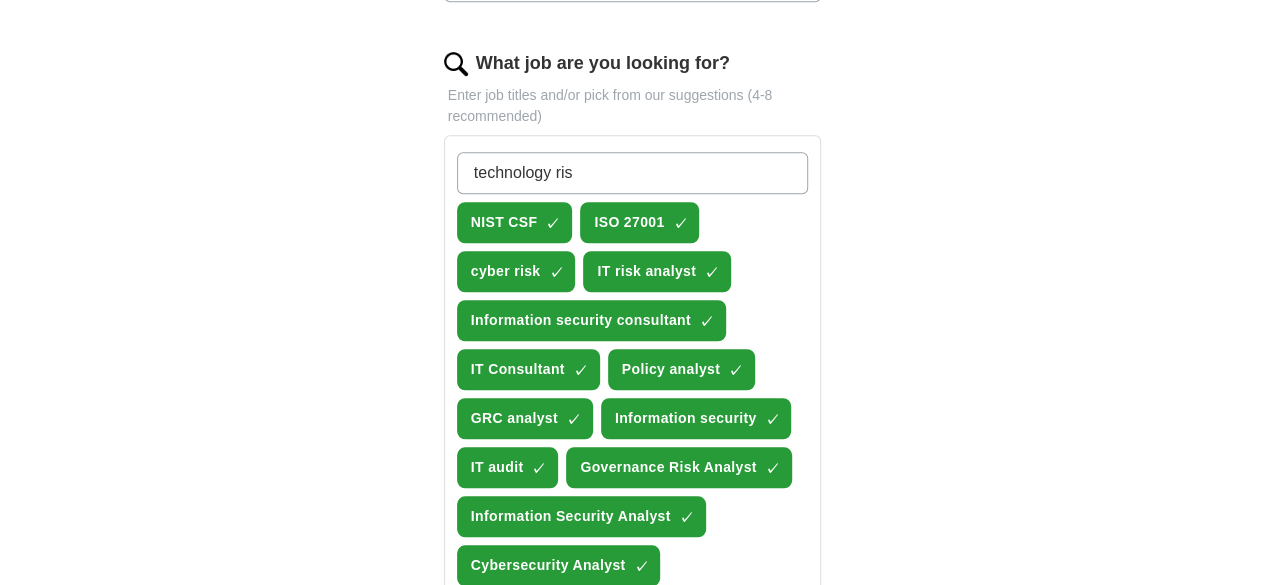 type on "technology risk" 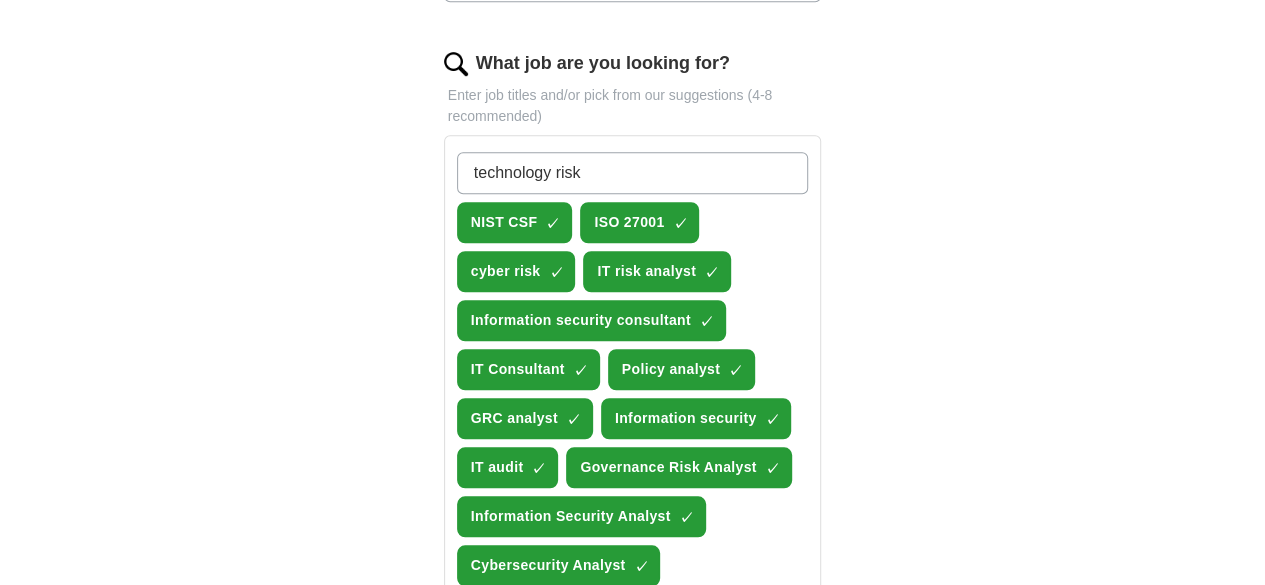 type 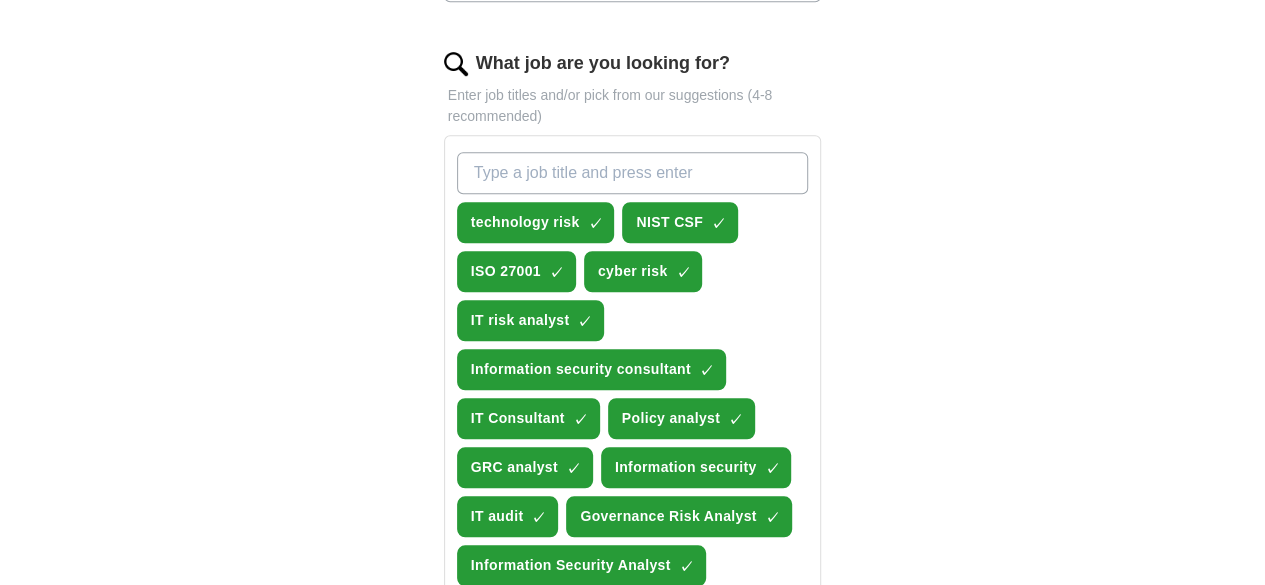 scroll, scrollTop: 1705, scrollLeft: 0, axis: vertical 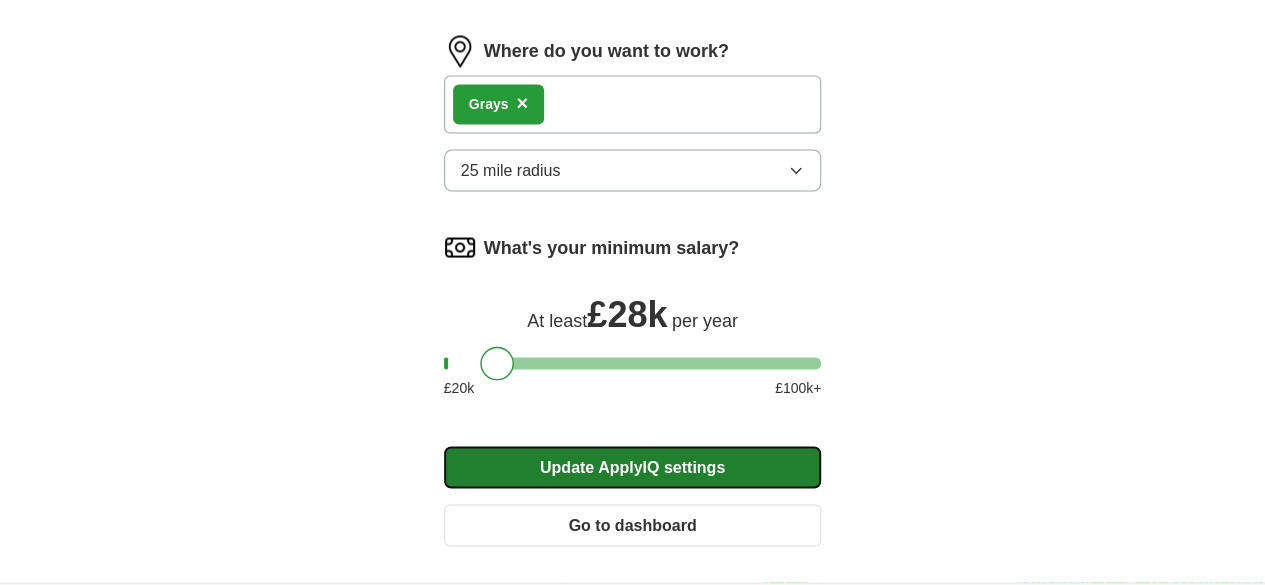 click on "Update ApplyIQ settings" at bounding box center [633, 467] 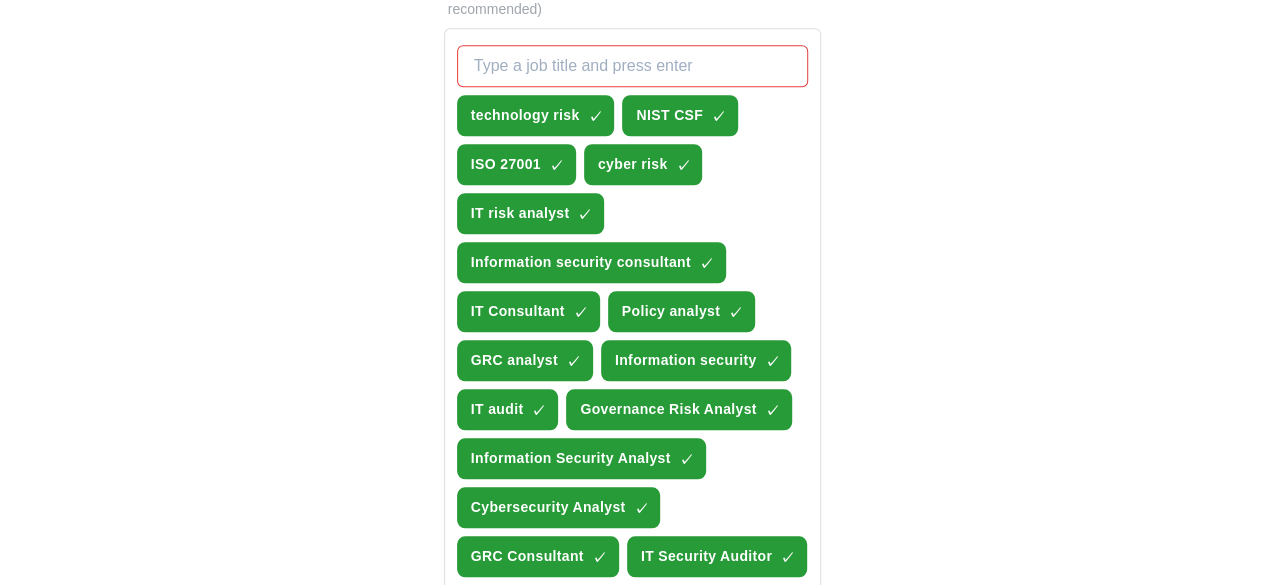 scroll, scrollTop: 724, scrollLeft: 0, axis: vertical 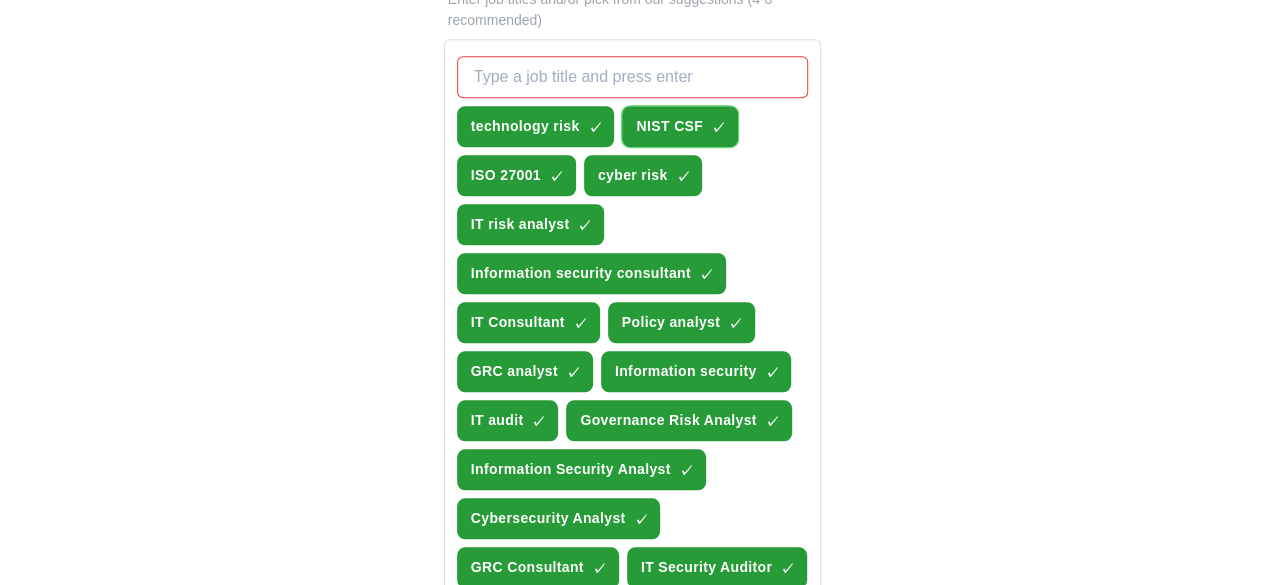 click on "×" at bounding box center (0, 0) 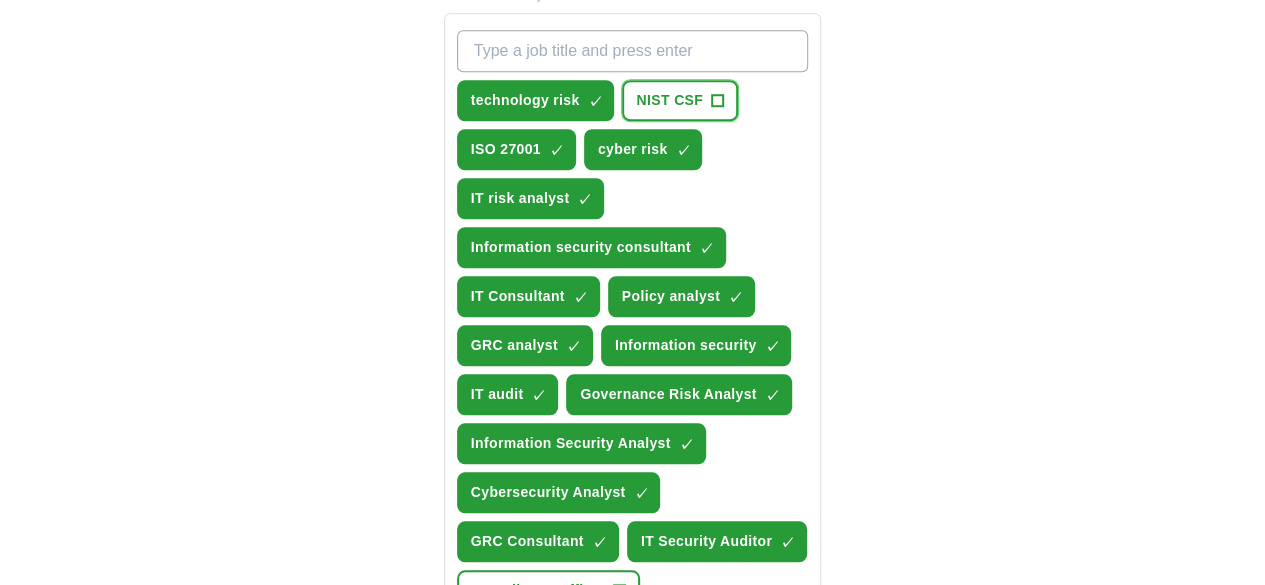 scroll, scrollTop: 747, scrollLeft: 0, axis: vertical 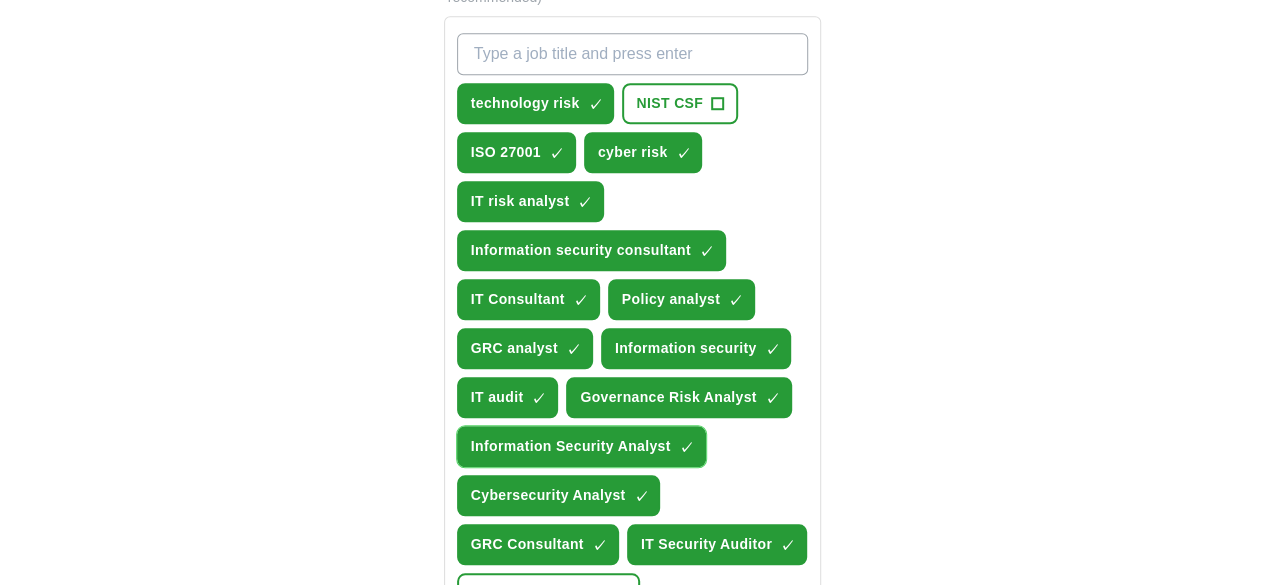 click on "×" at bounding box center [0, 0] 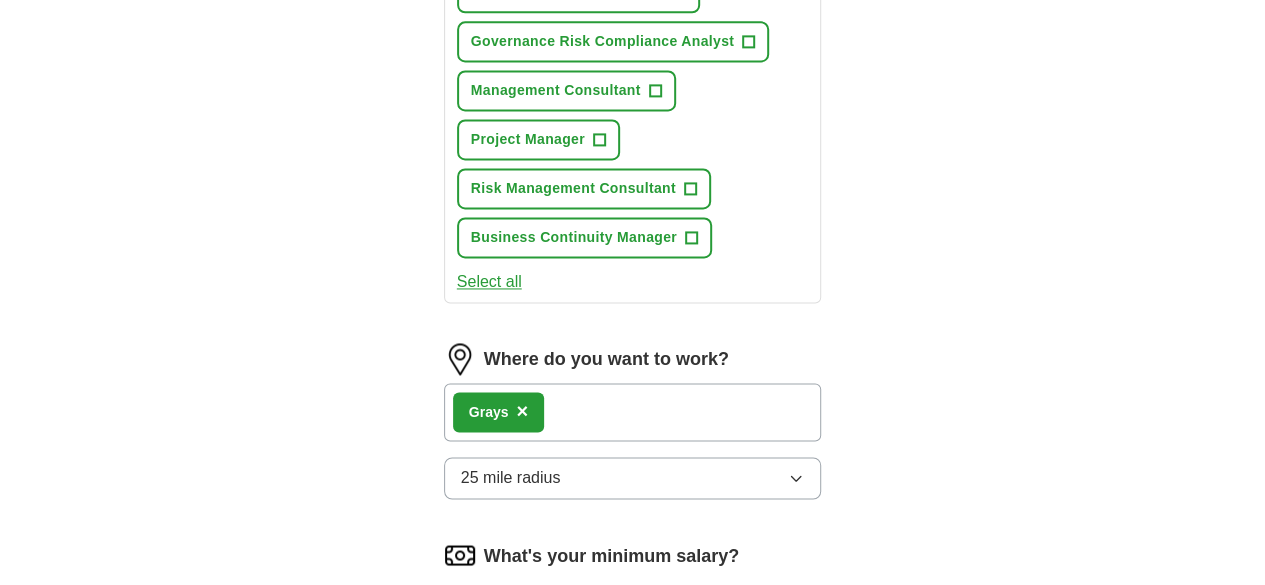 scroll, scrollTop: 1705, scrollLeft: 0, axis: vertical 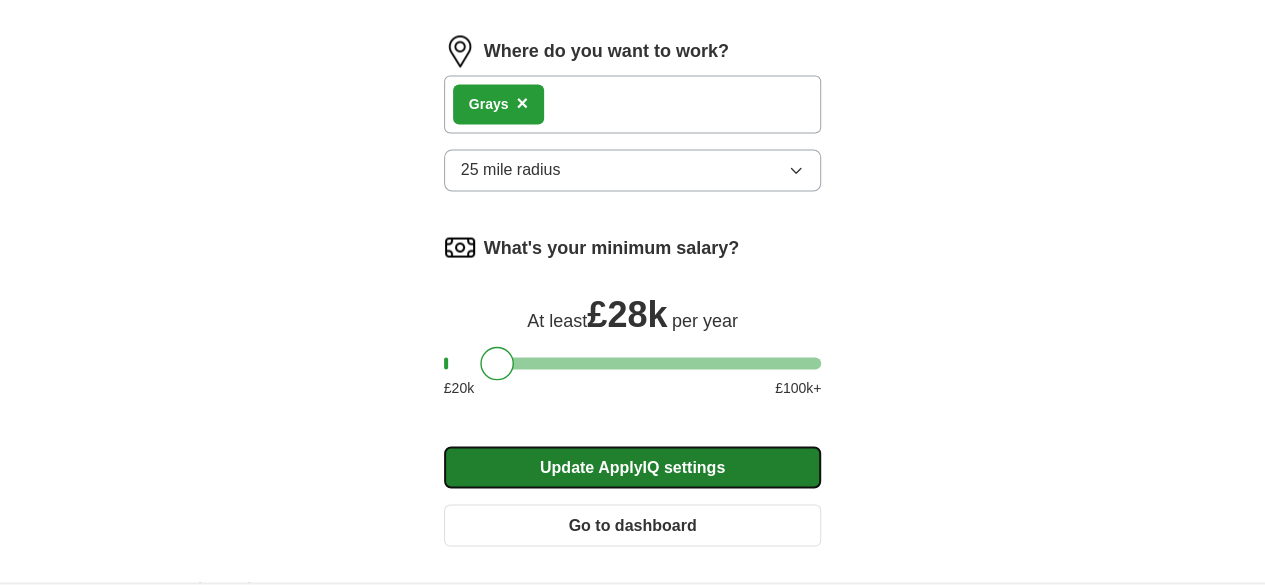 click on "Update ApplyIQ settings" at bounding box center (633, 467) 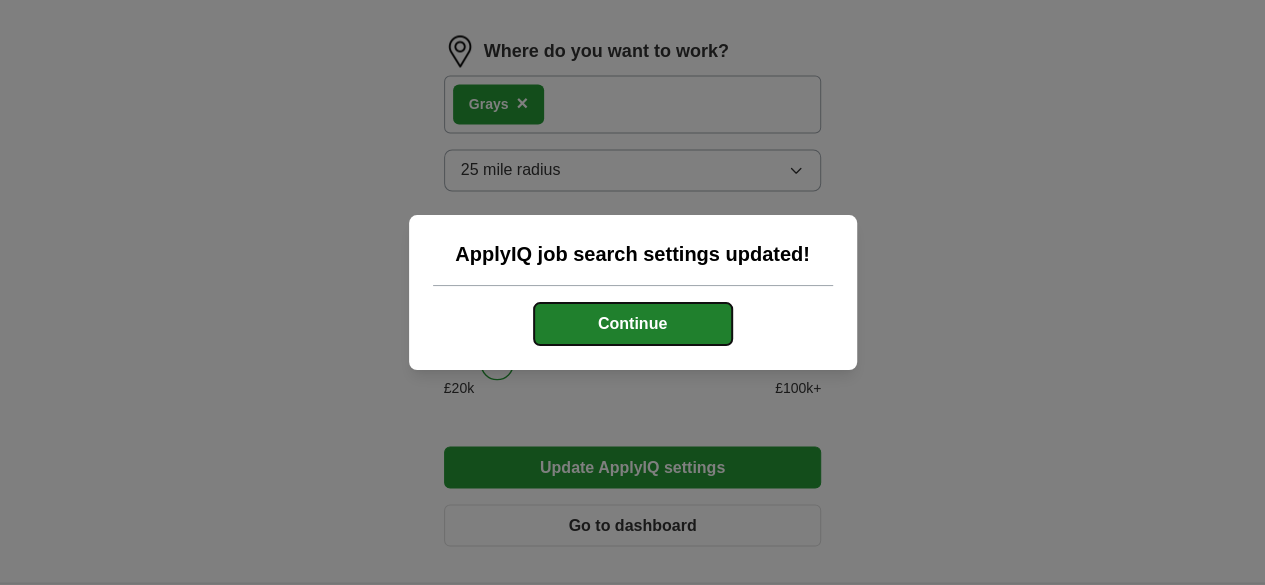 click on "Continue" at bounding box center (633, 324) 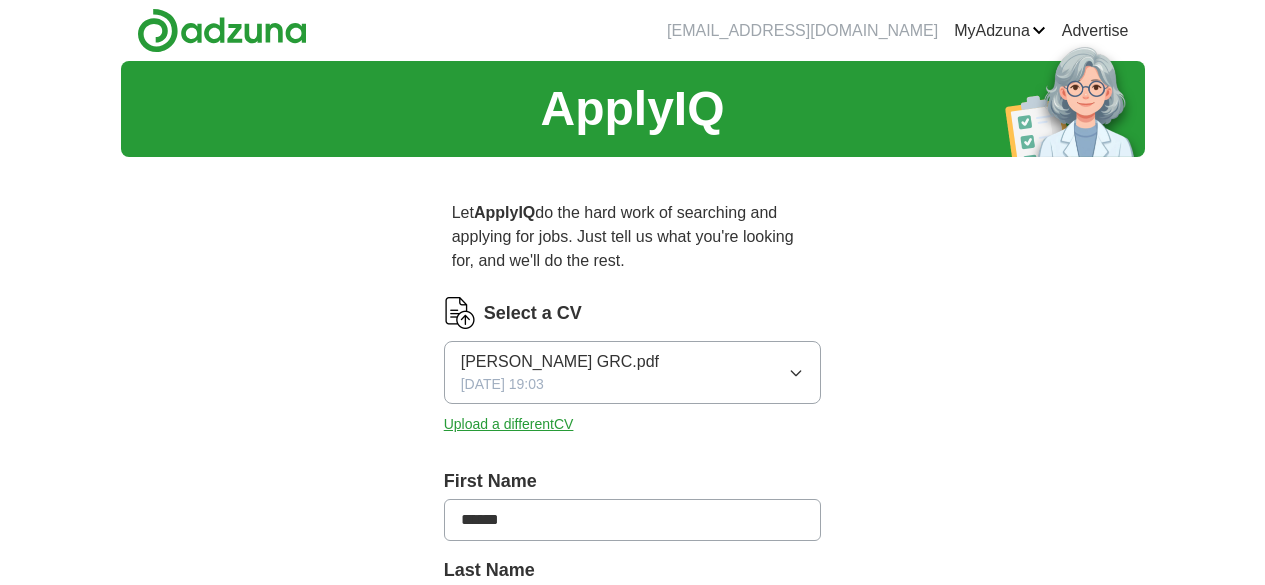 scroll, scrollTop: 0, scrollLeft: 0, axis: both 